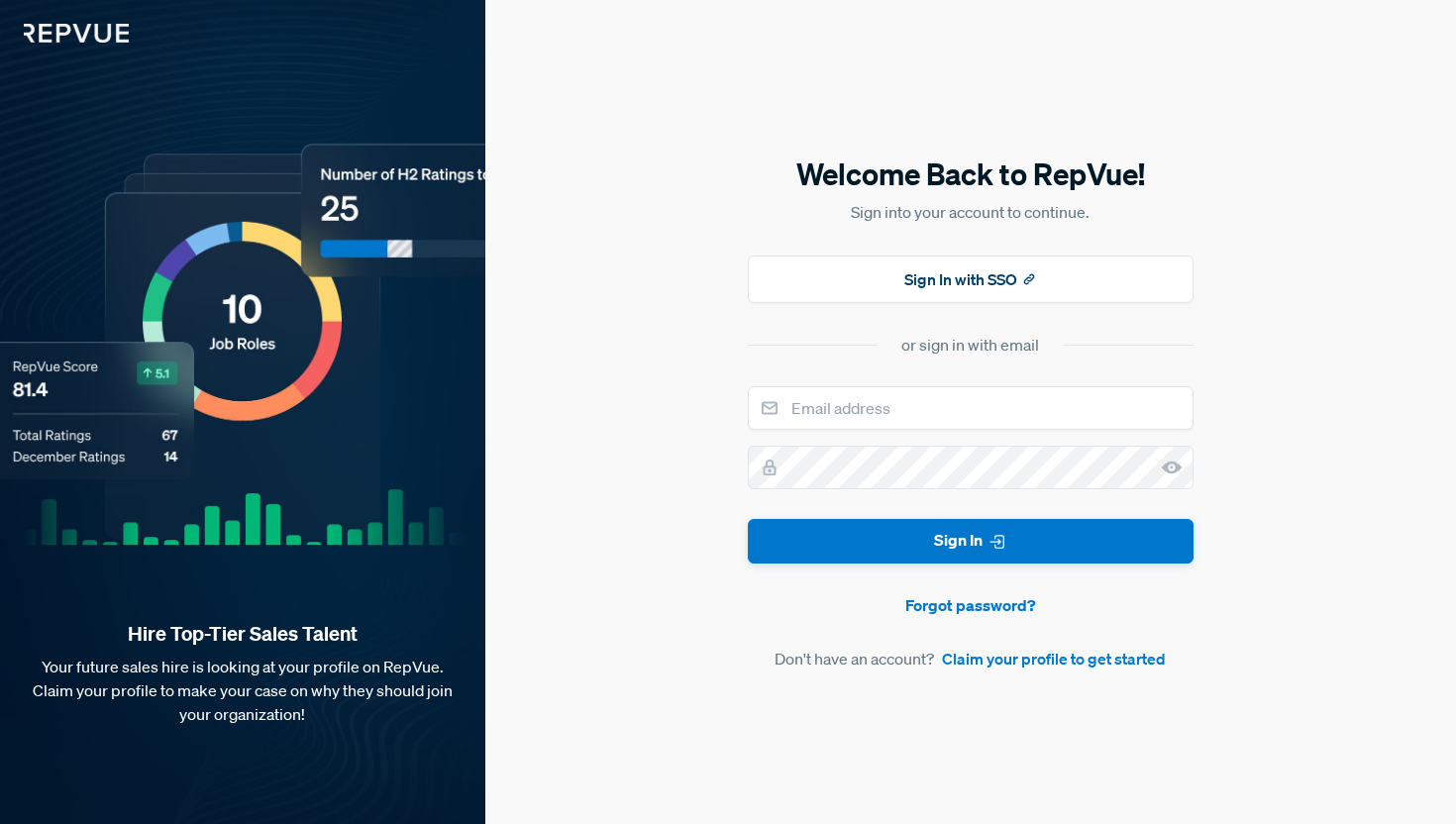scroll, scrollTop: 0, scrollLeft: 0, axis: both 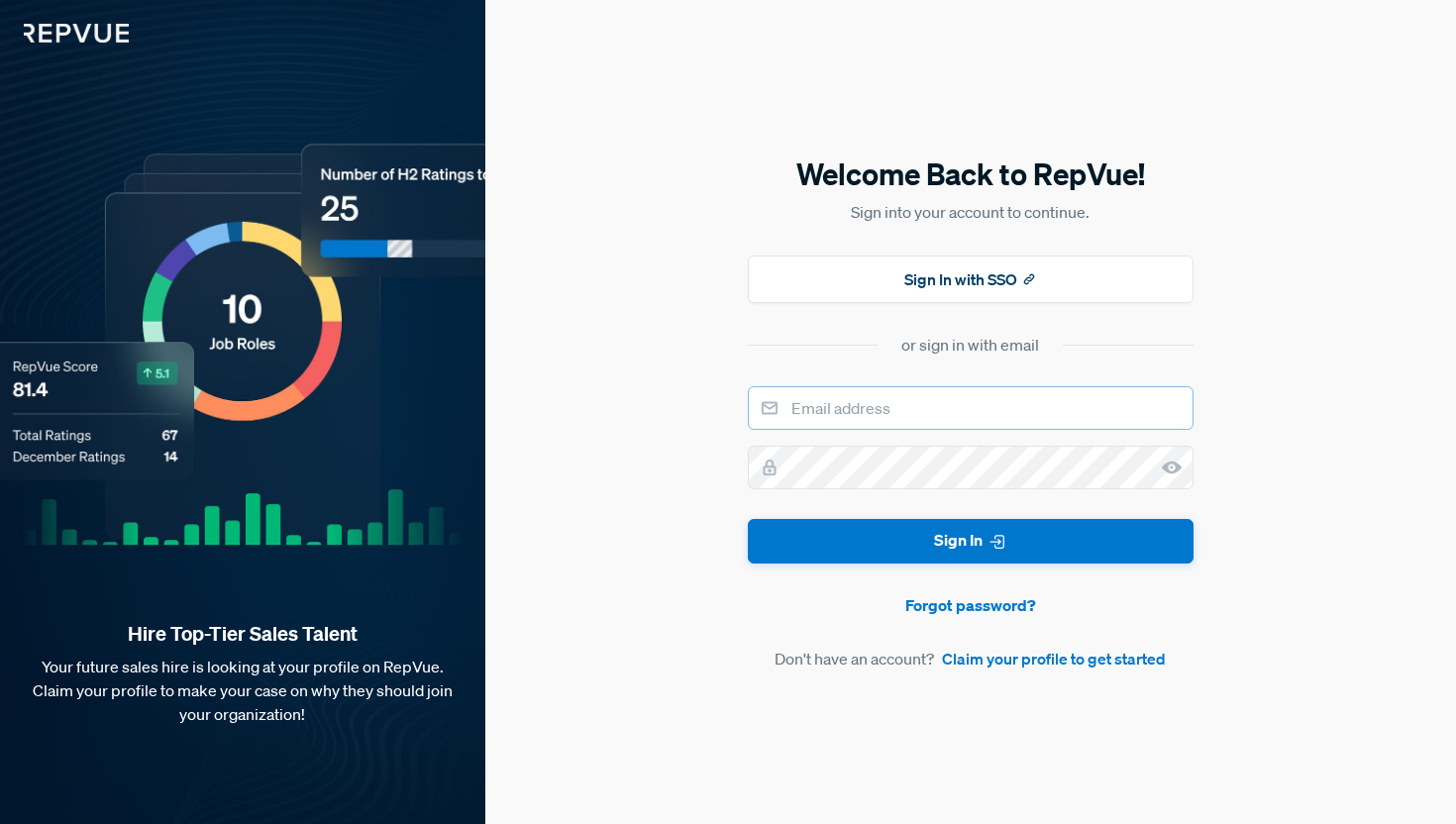 click at bounding box center [971, 408] 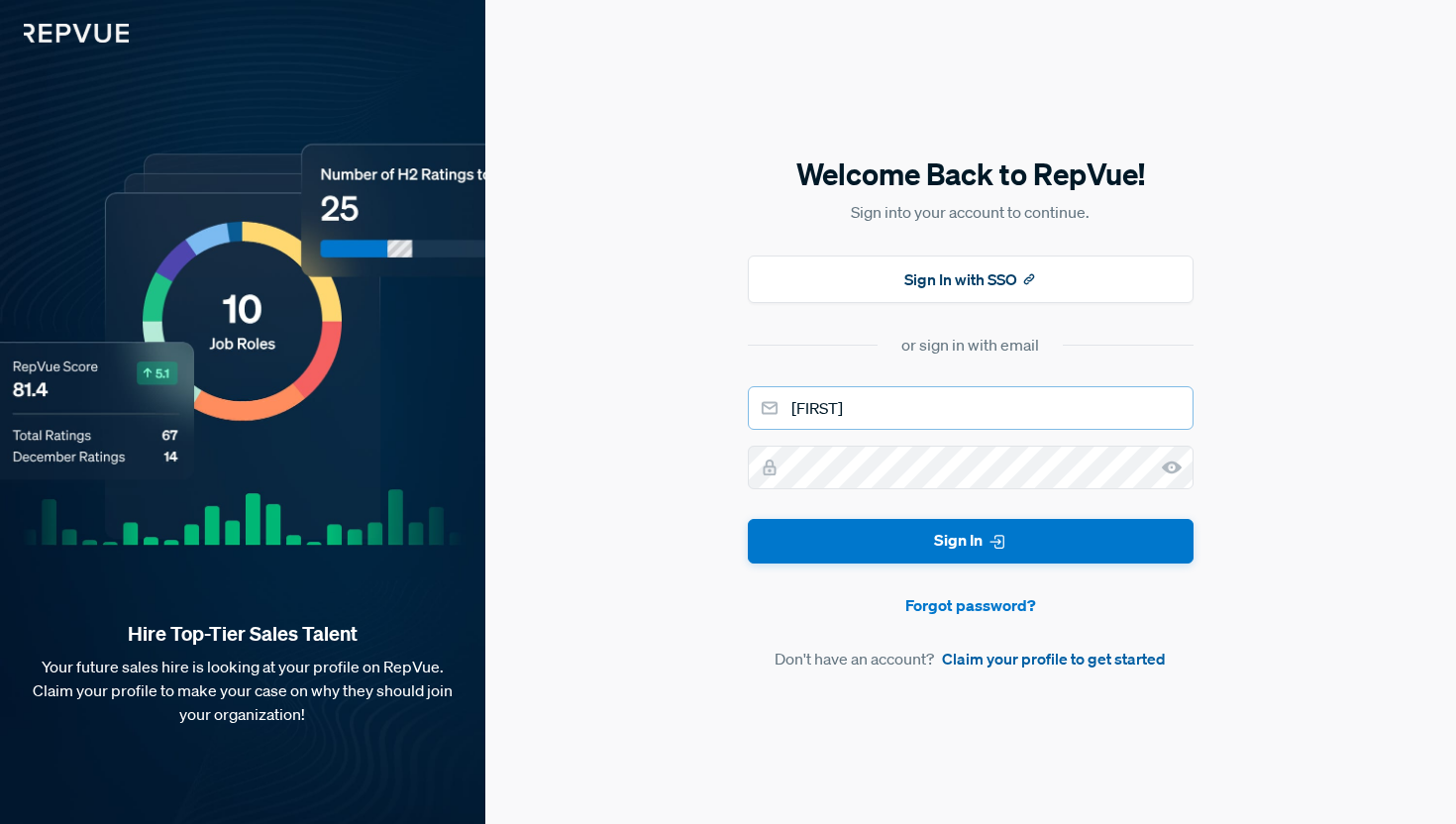 type on "[FIRST]" 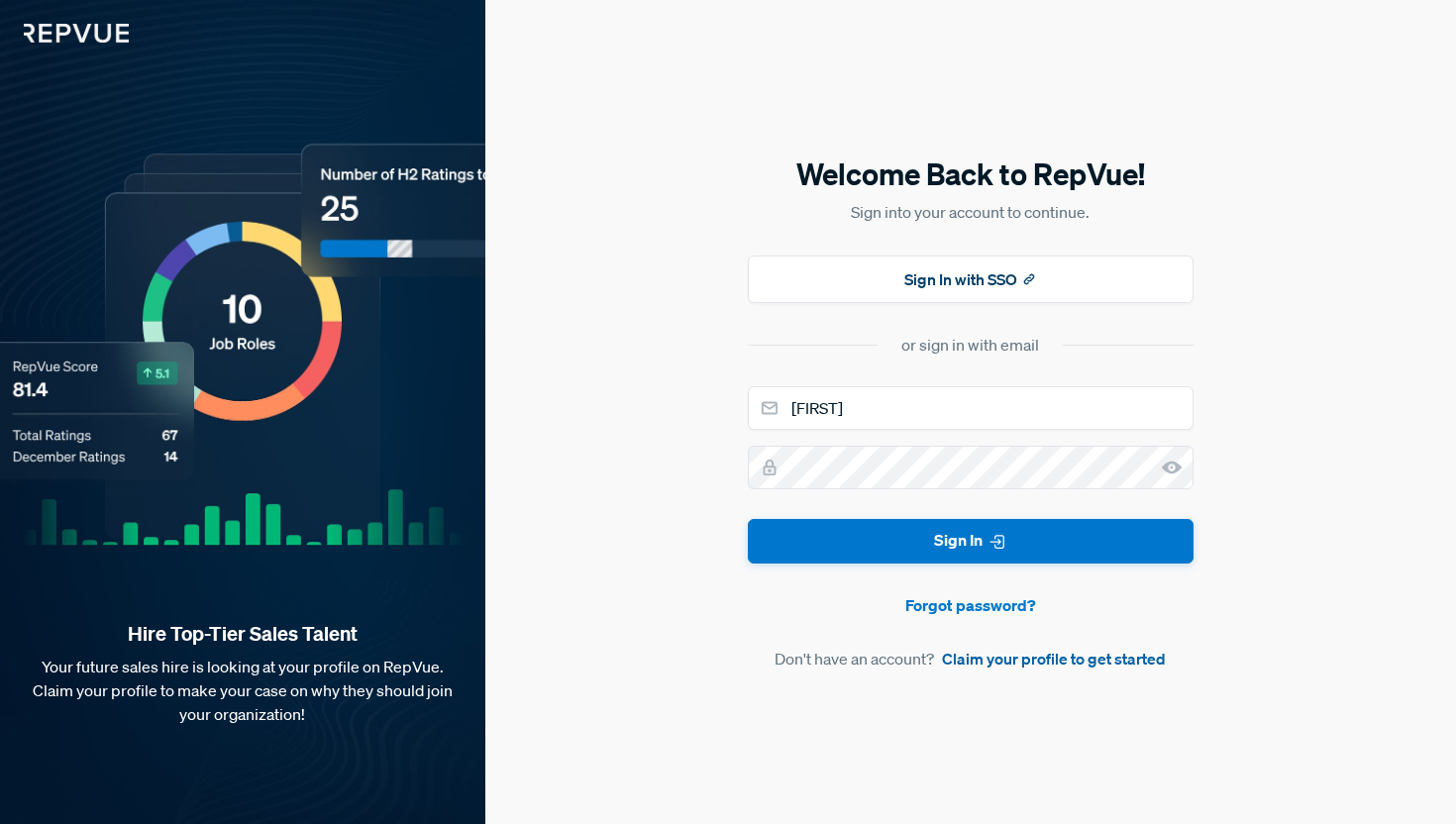 click on "Claim your profile to get started" at bounding box center [1054, 659] 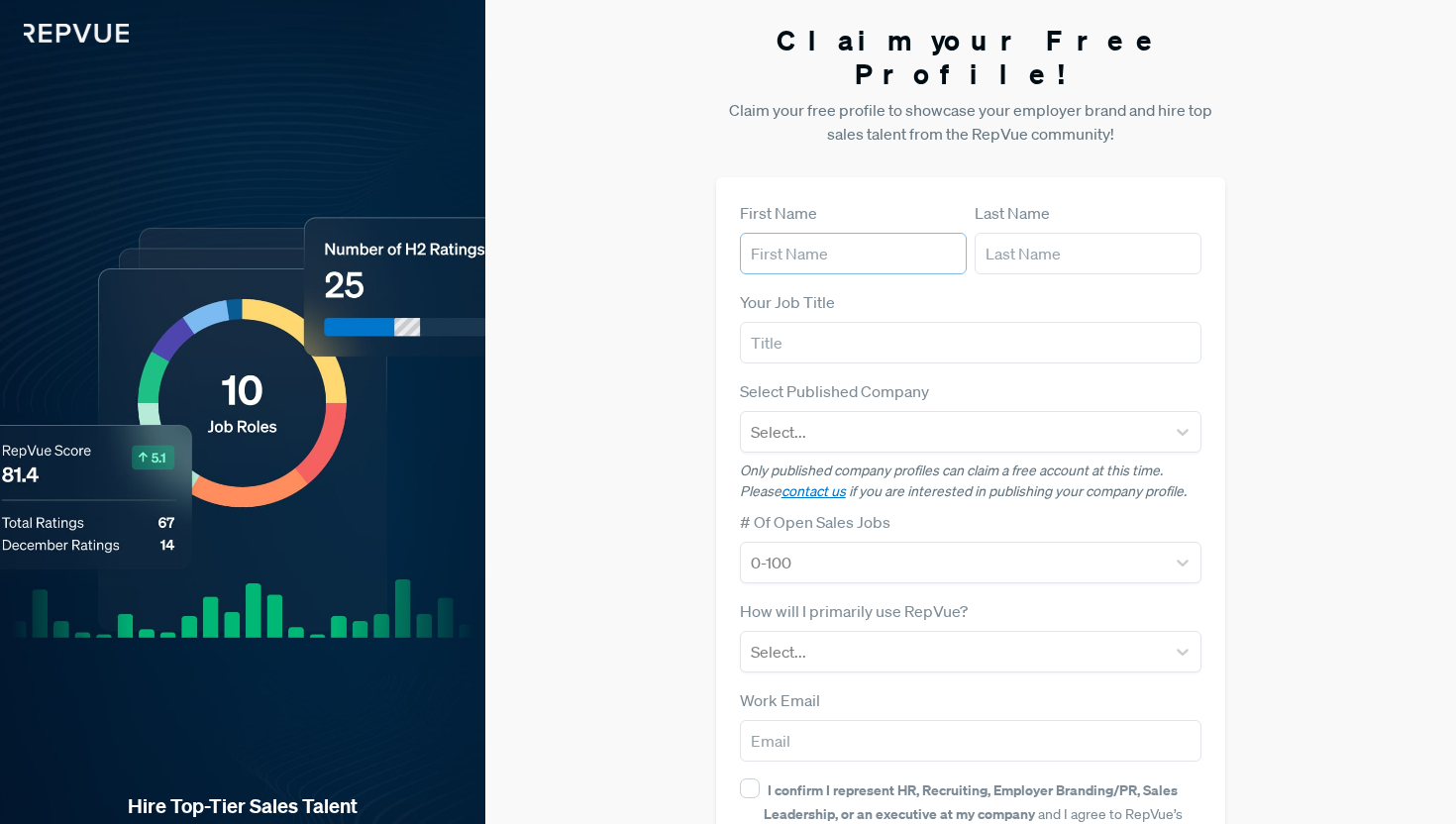 click at bounding box center (853, 254) 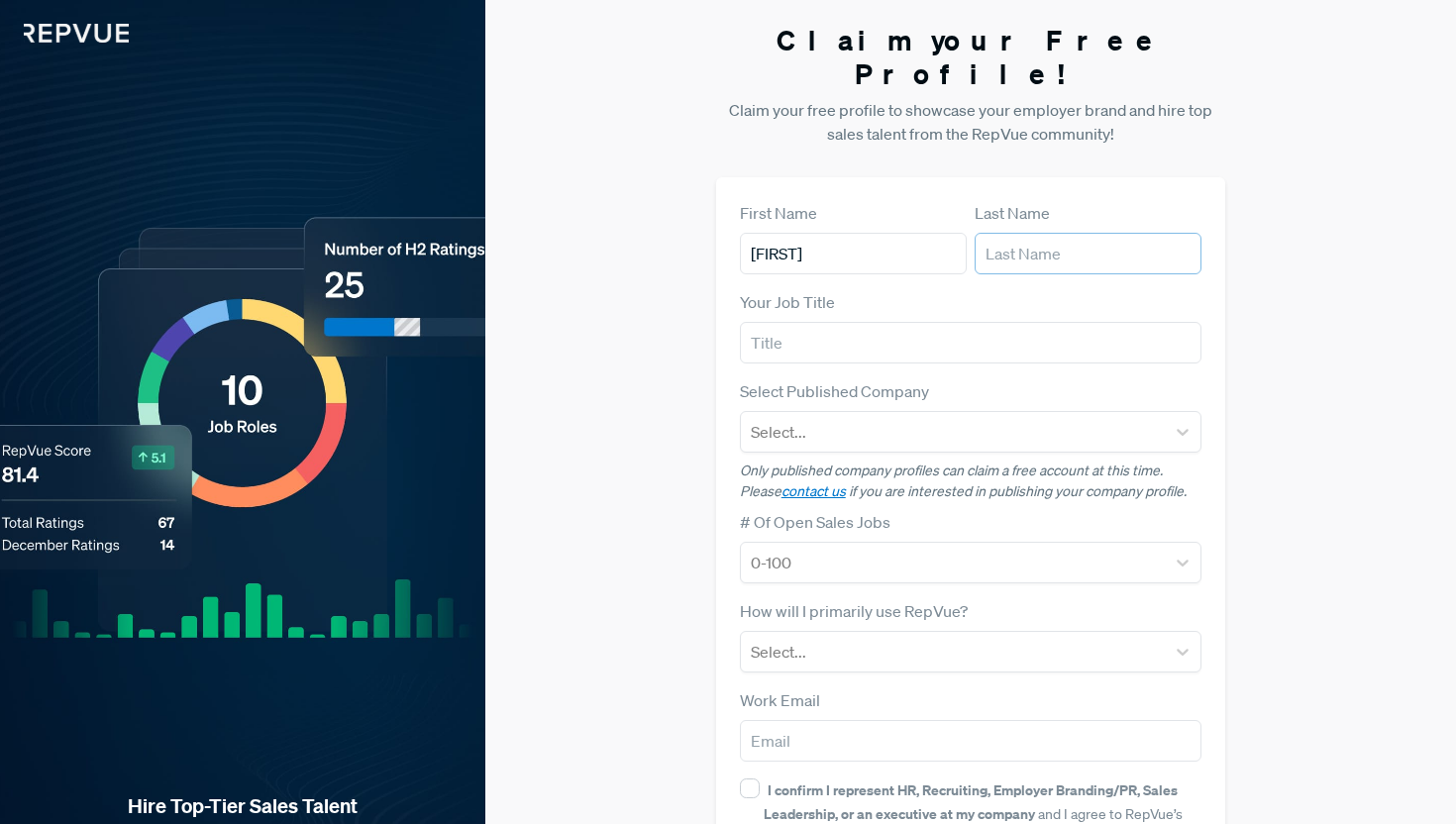 type on "[LAST]" 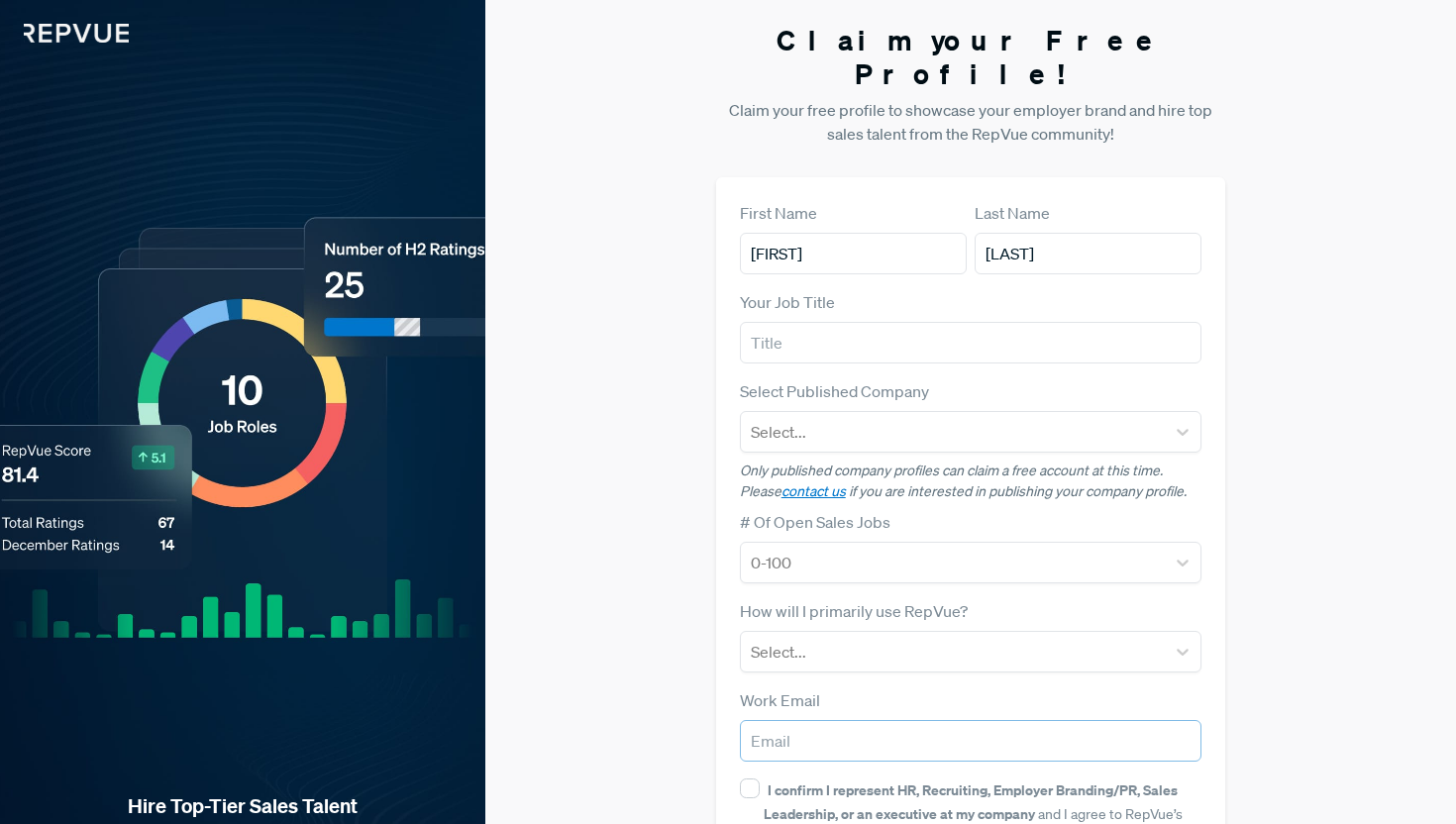 type on "s[LAST]@[EXAMPLE.COM]" 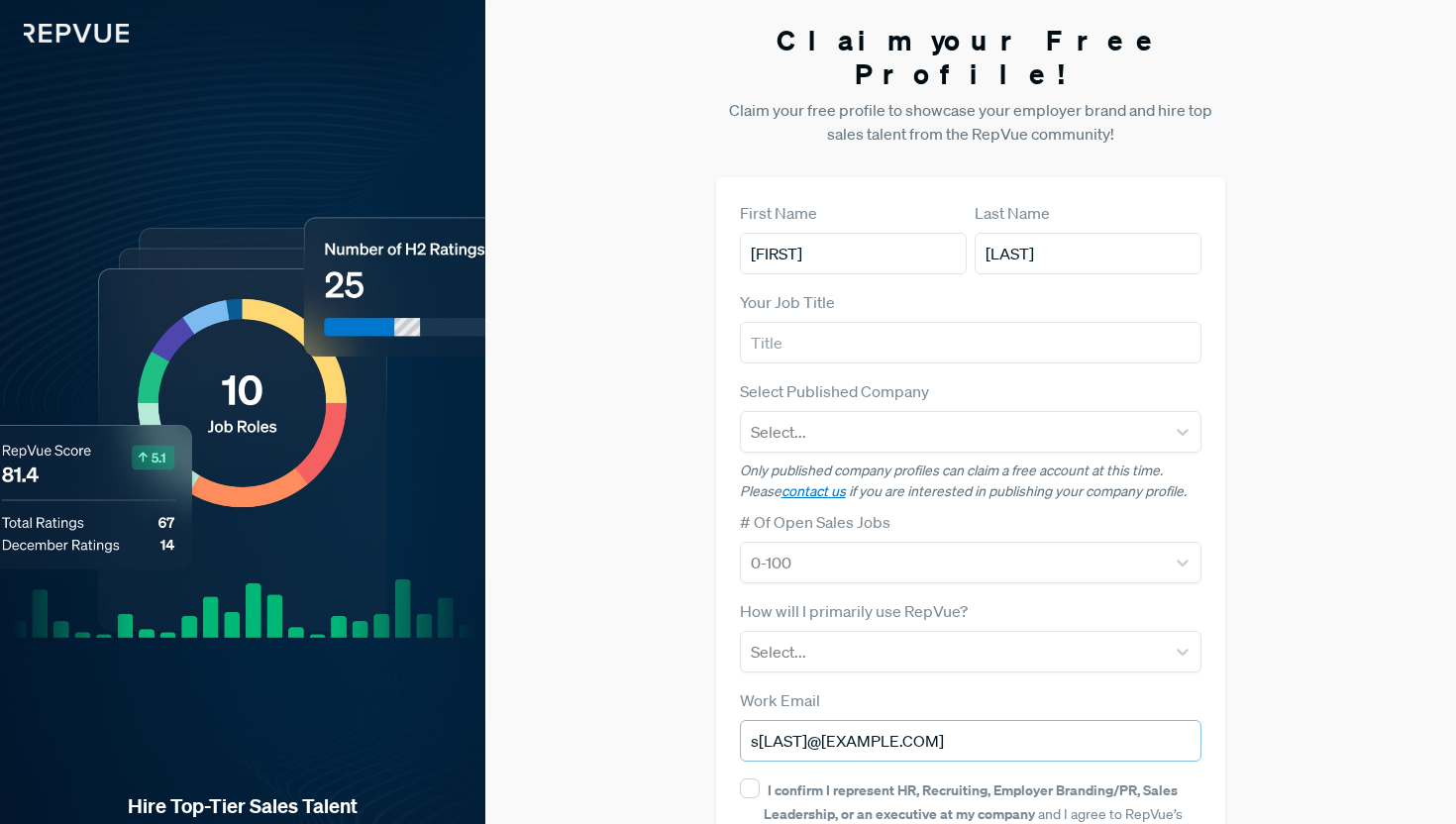 click on "s[LAST]@[EXAMPLE.COM]" at bounding box center (971, 741) 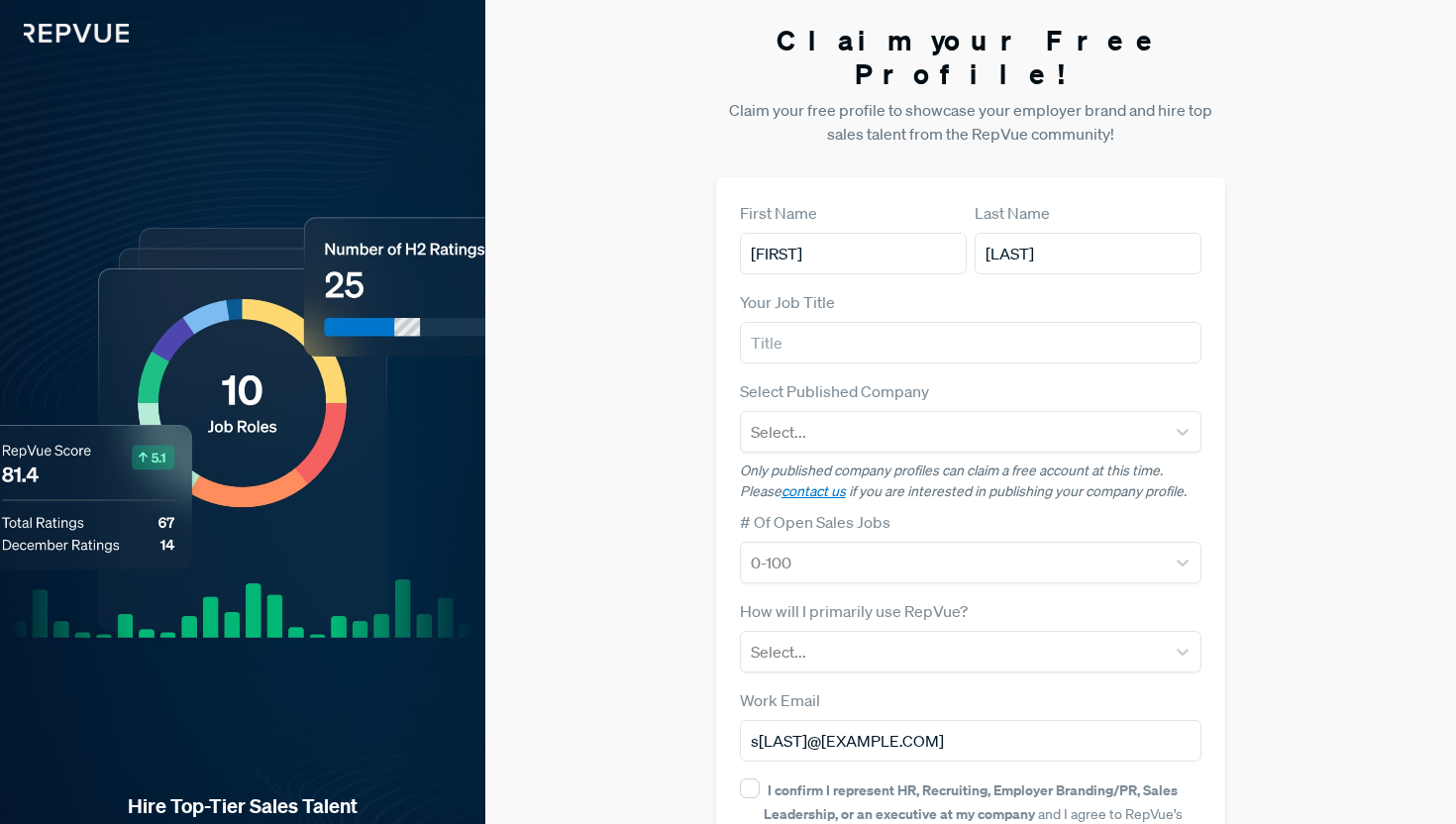 click on "Work Email   s[LAST]@[EXAMPLE.COM]" at bounding box center (971, 498) 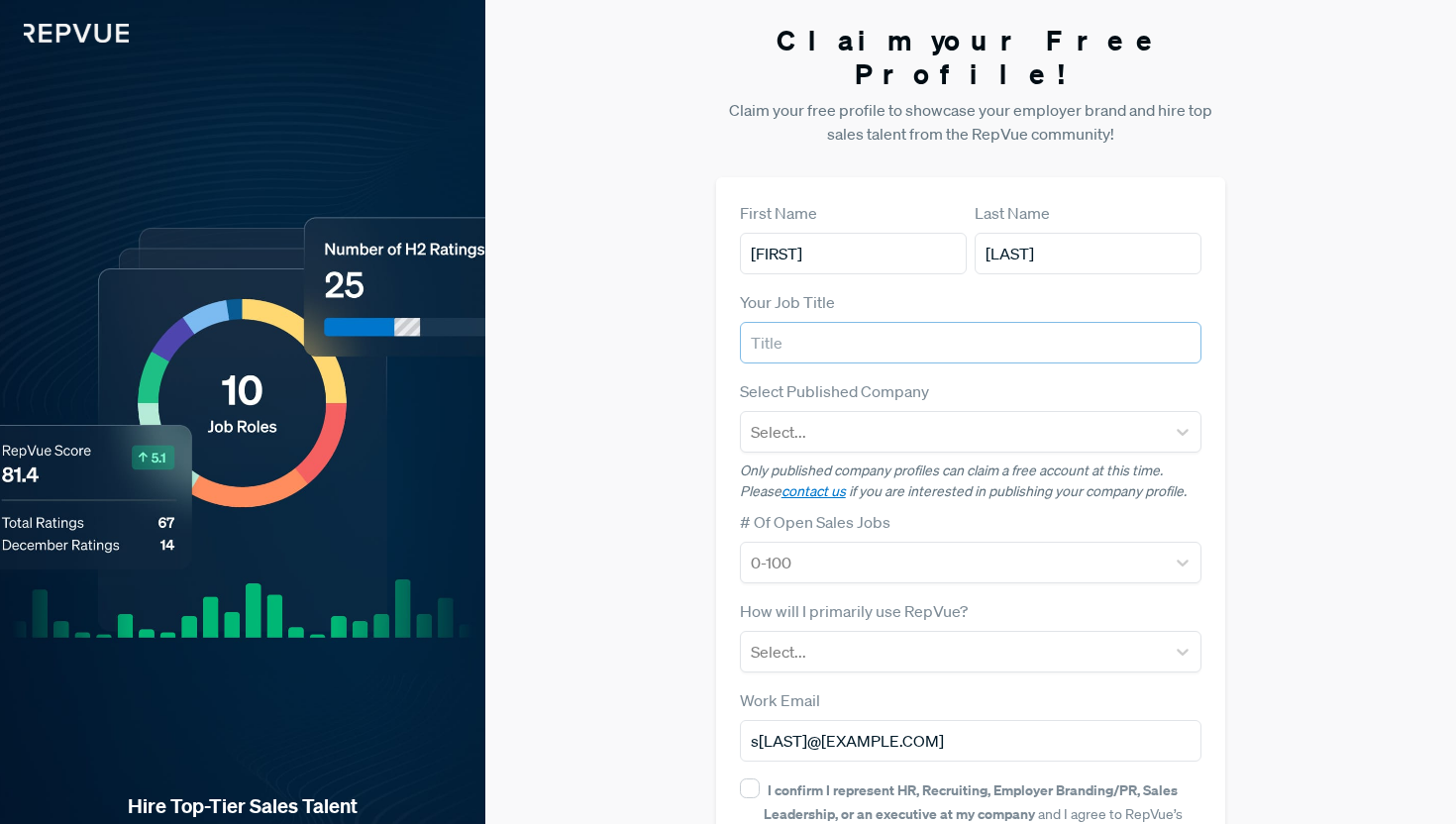 click at bounding box center [971, 343] 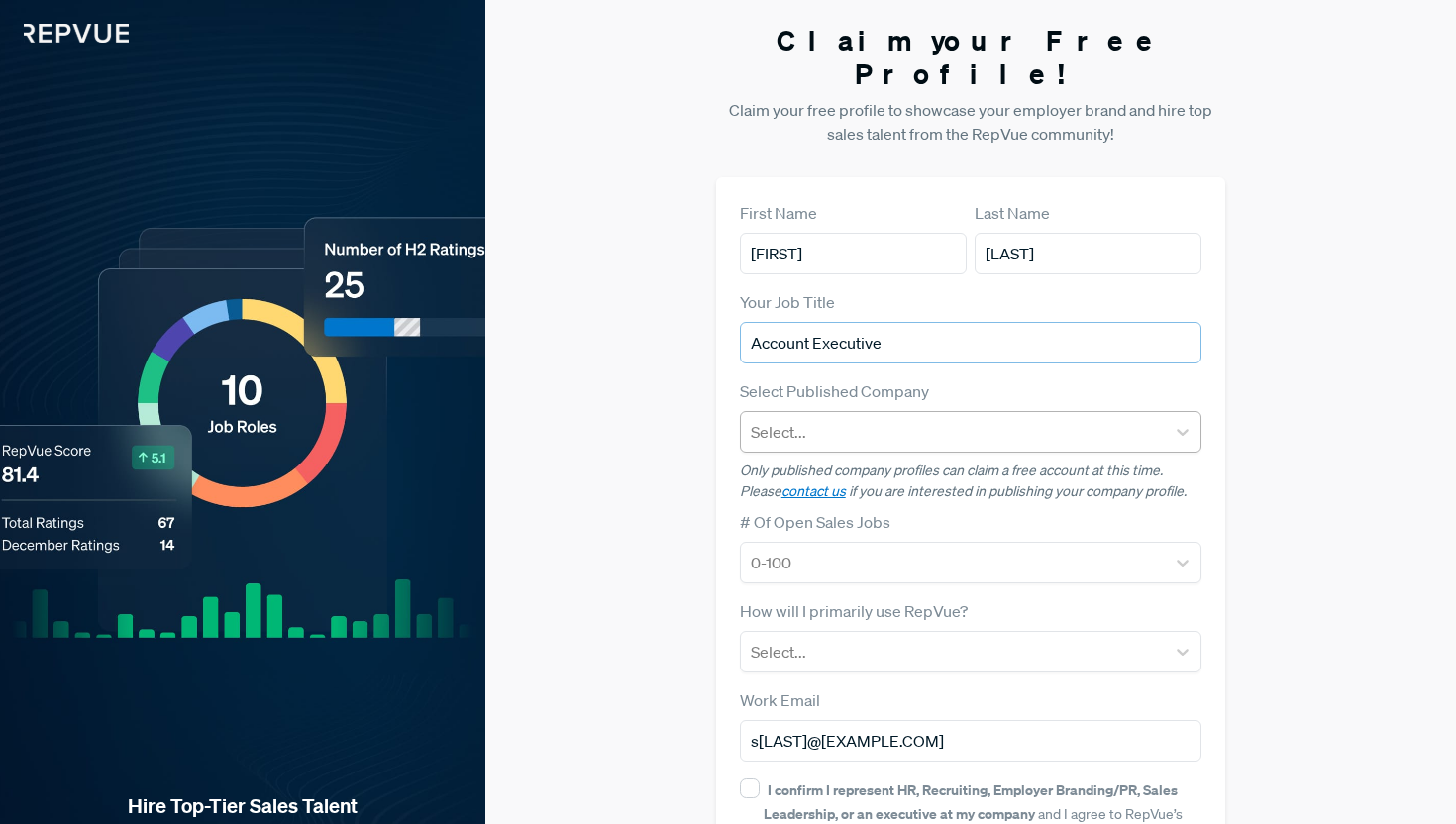 type on "Account Executive" 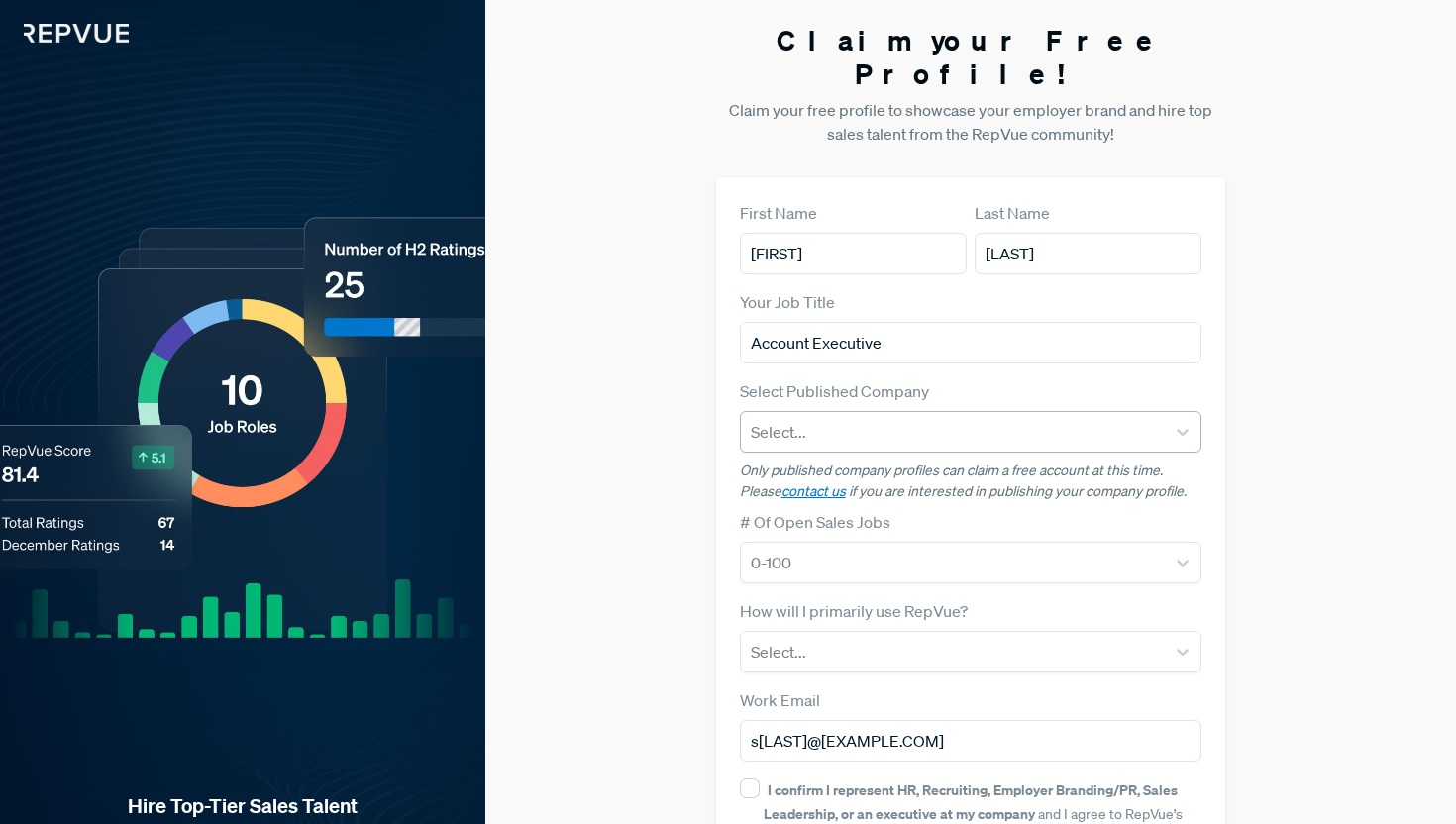 click at bounding box center [953, 432] 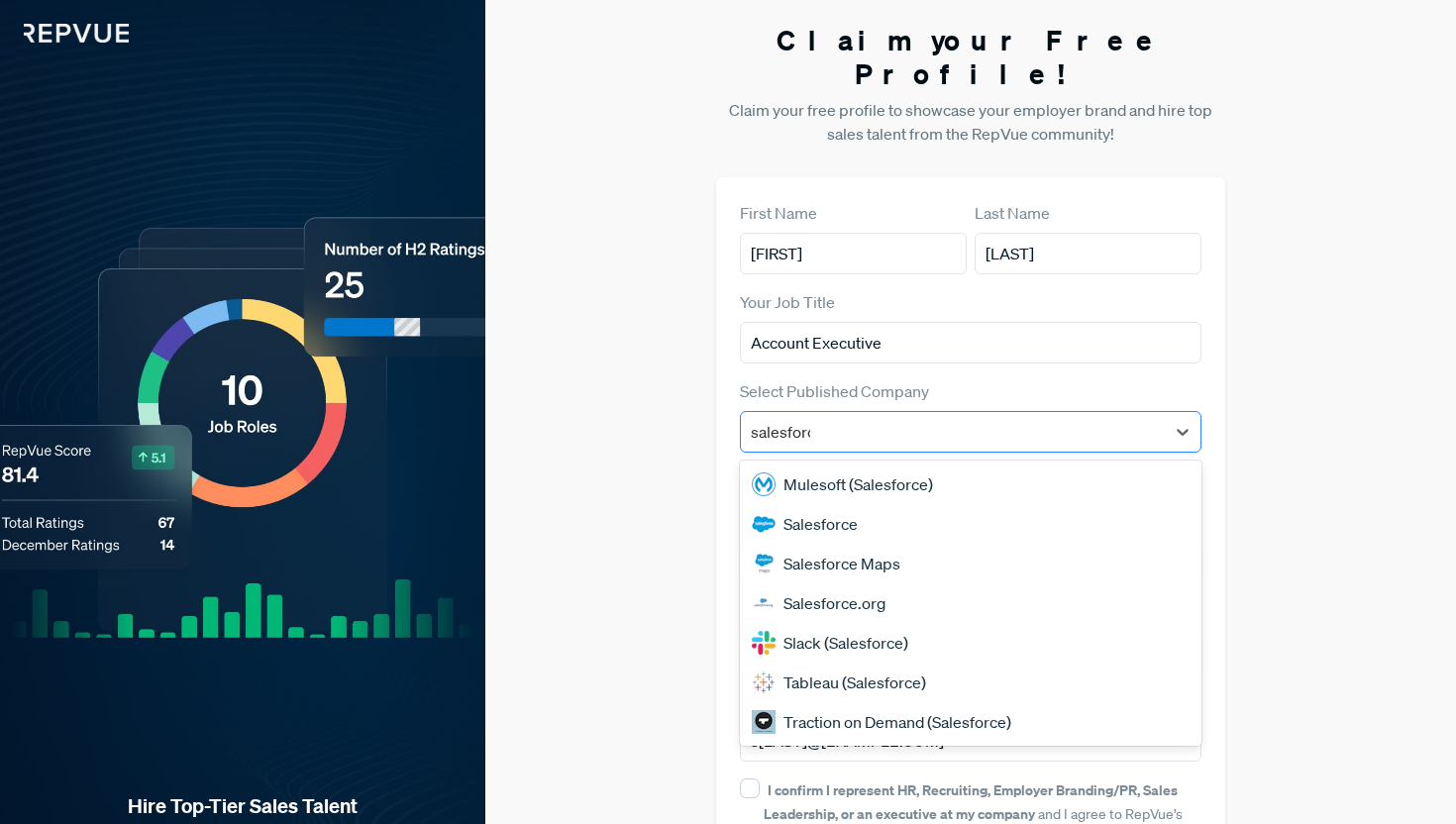 type on "salesforce" 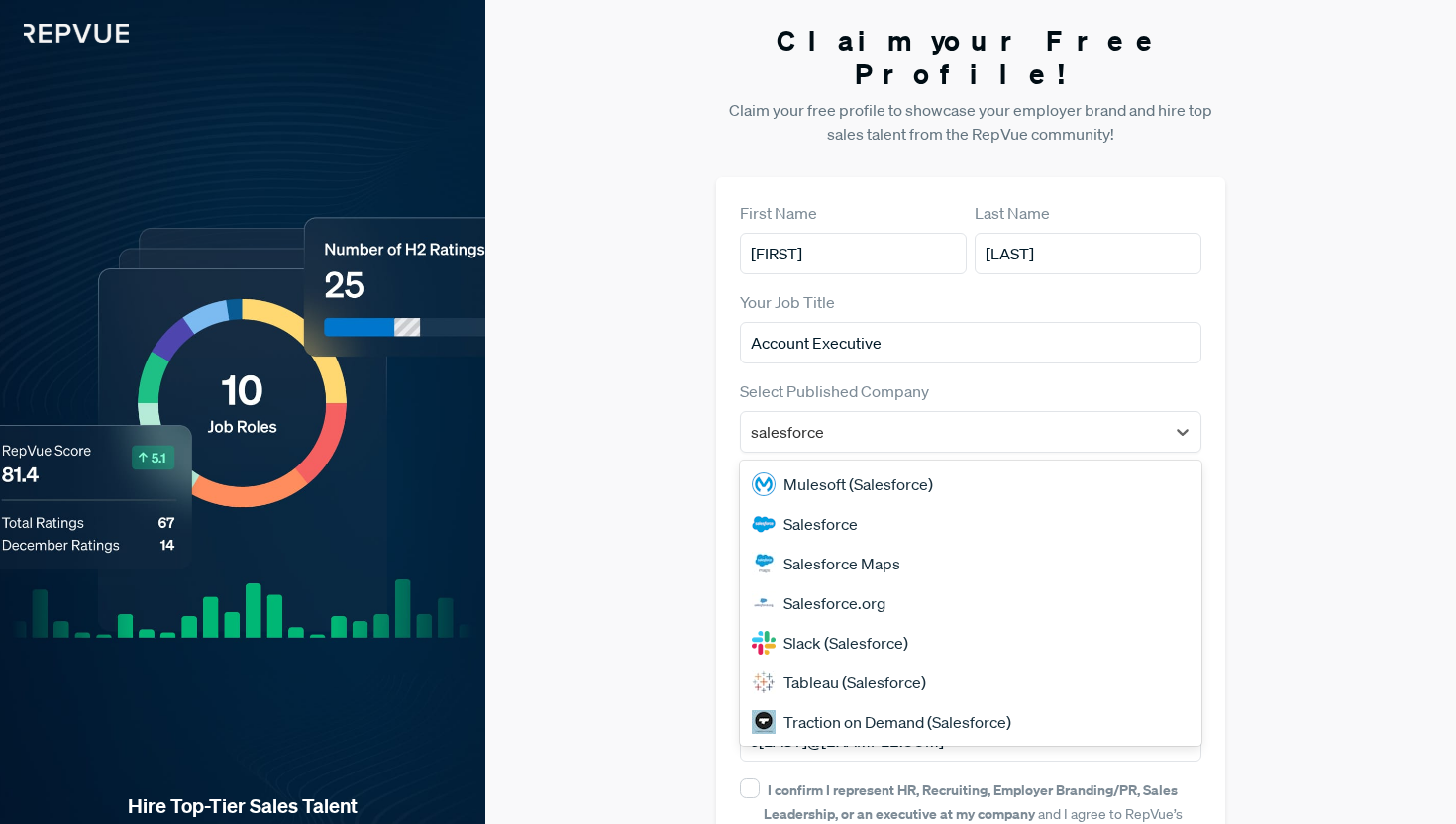 click on "Salesforce" at bounding box center [971, 524] 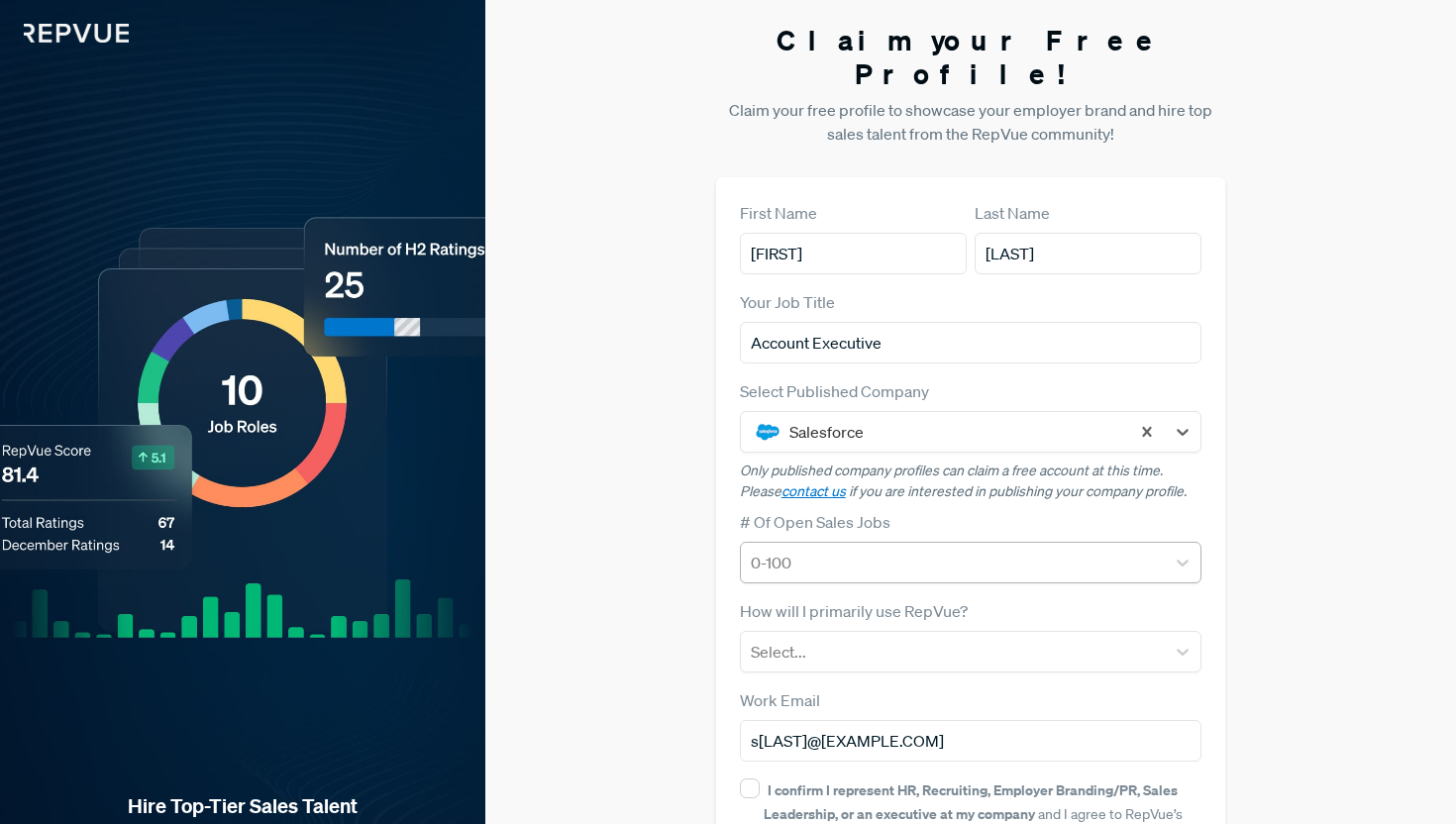 click at bounding box center (953, 563) 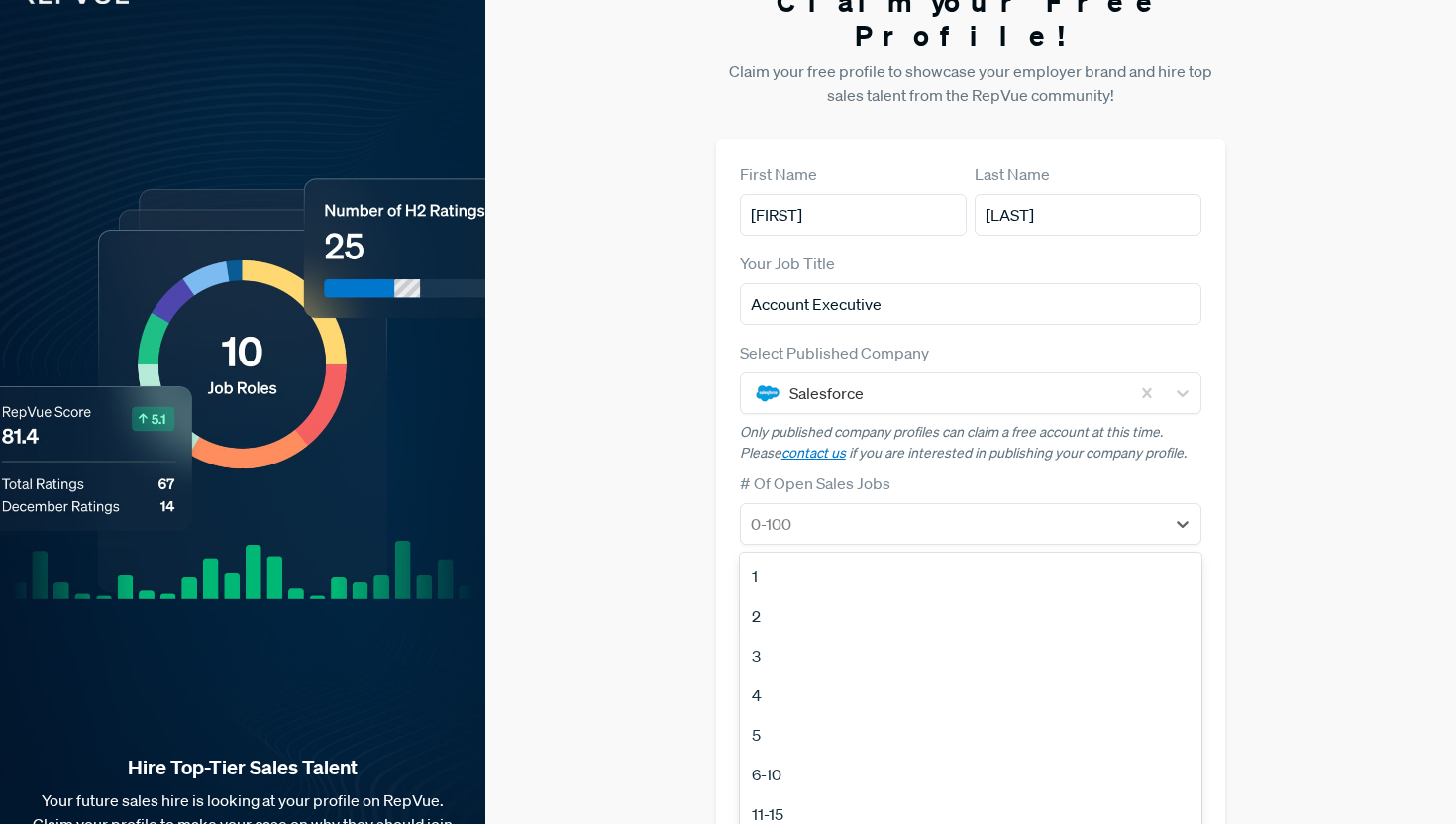 click on "Claim your Free Profile! Claim your free profile to showcase your employer brand and hire top sales talent from the RepVue community! First Name   sean Last Name   mackrell Your Job Title   Account Executive Select Published Company   Salesforce Only published company profiles can claim a free account at this time. Please  contact us    if you are interested in publishing your company profile. # Of Open Sales Jobs   1, 1 of 12. 12 results available. Use Up and Down to choose options, press Enter to select the currently focused option, press Escape to exit the menu, press Tab to select the option and exit the menu. 0-100 1 2 3 4 5 6-10 11-15 16-20 21-50 51-100 100+ No Open Sales Jobs How will I primarily use RepVue?   Select... Work Email   smackrell@salesforce.com I confirm I represent HR, Recruiting, Employer Branding/PR, Sales Leadership, or an executive at my company   and I agree to RepVue’s   Terms   and   Privacy Policy   Submit" at bounding box center (971, 460) 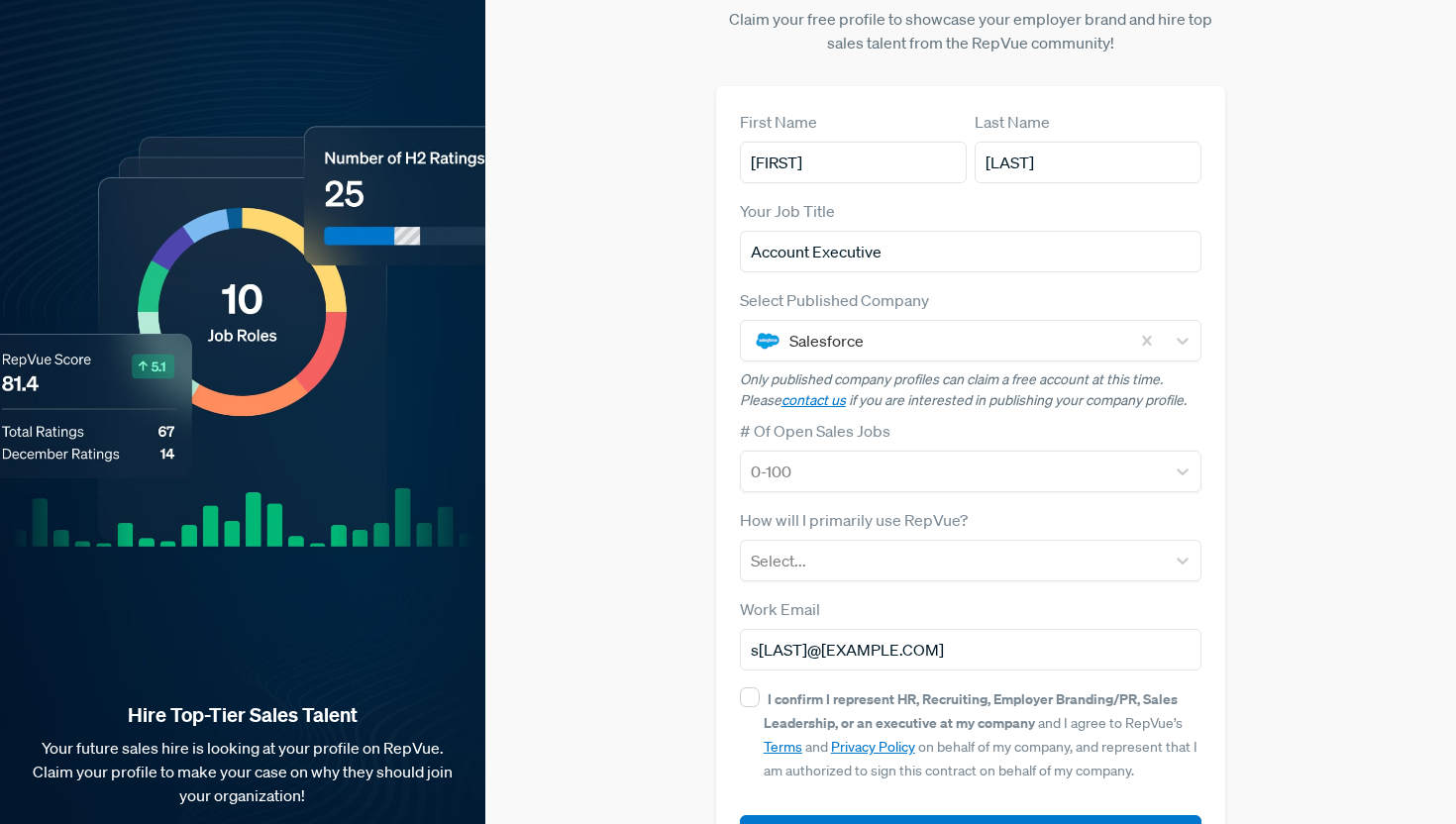 scroll, scrollTop: 139, scrollLeft: 0, axis: vertical 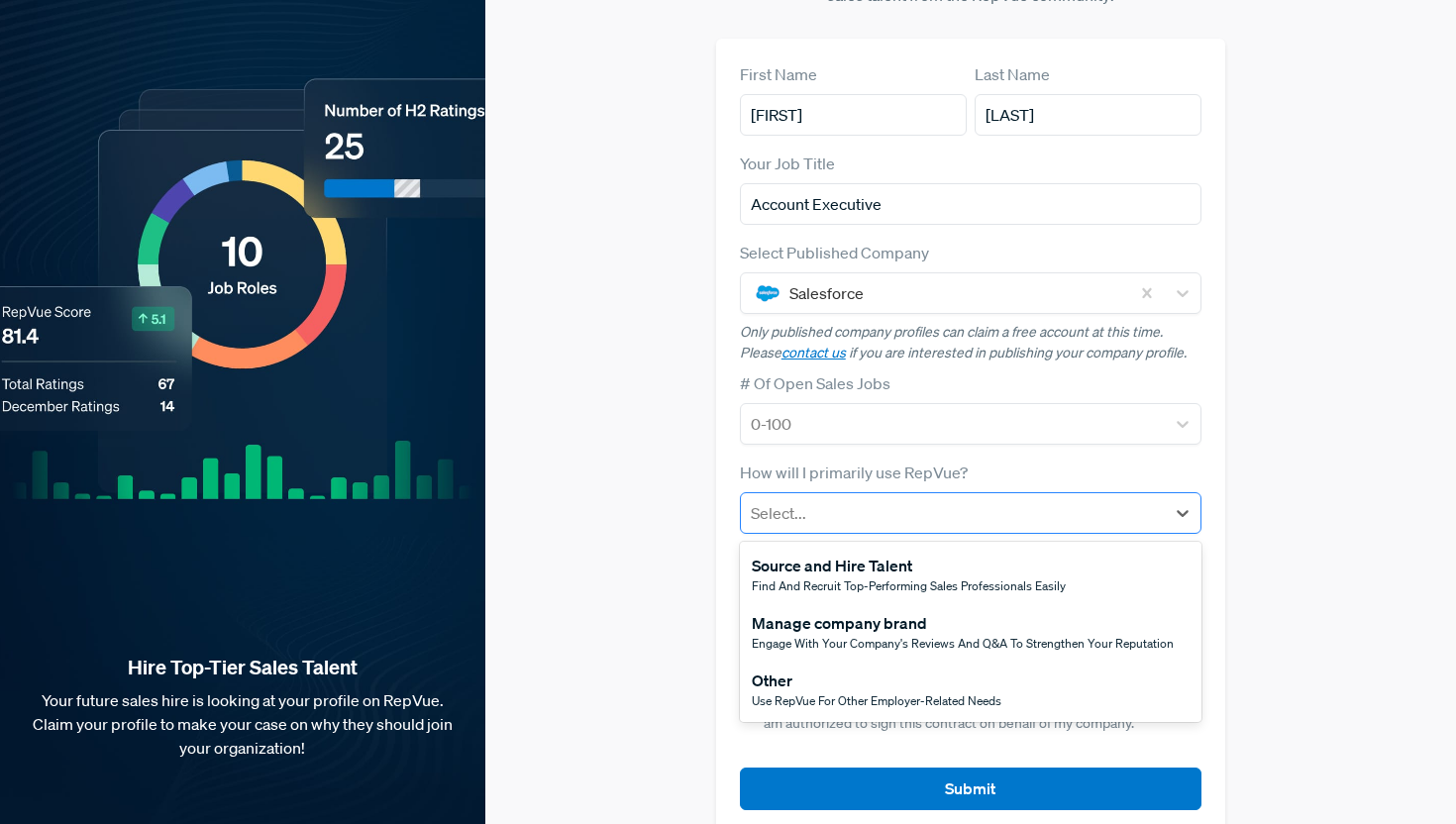 click at bounding box center (953, 513) 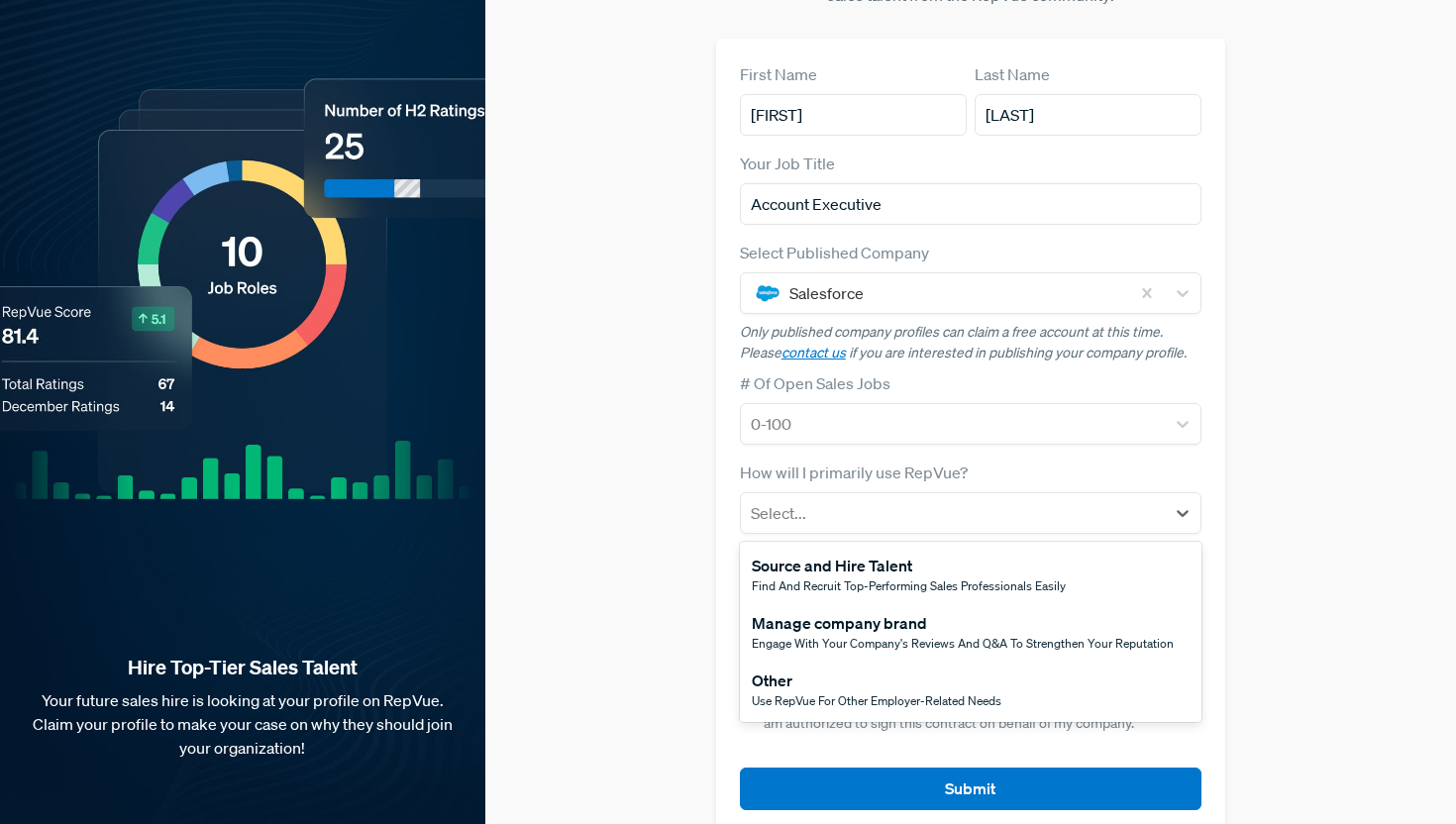 click on "Other" at bounding box center [877, 680] 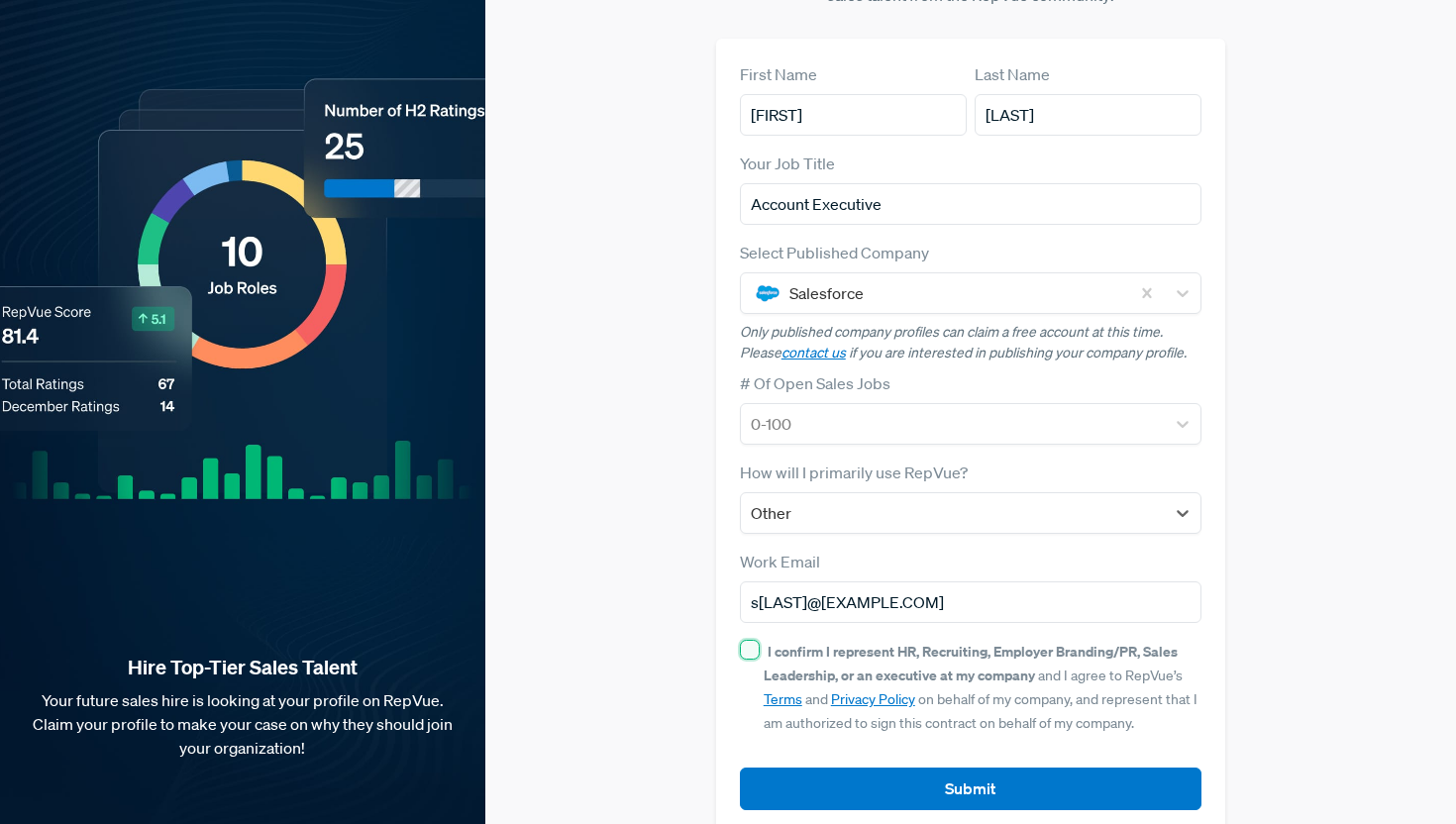 click on "I confirm I represent HR, Recruiting, Employer Branding/PR, Sales Leadership, or an executive at my company   and I agree to RepVue’s   Terms   and   Privacy Policy   on behalf of my company, and represent that I am authorized to sign this contract on behalf of my company." at bounding box center (750, 650) 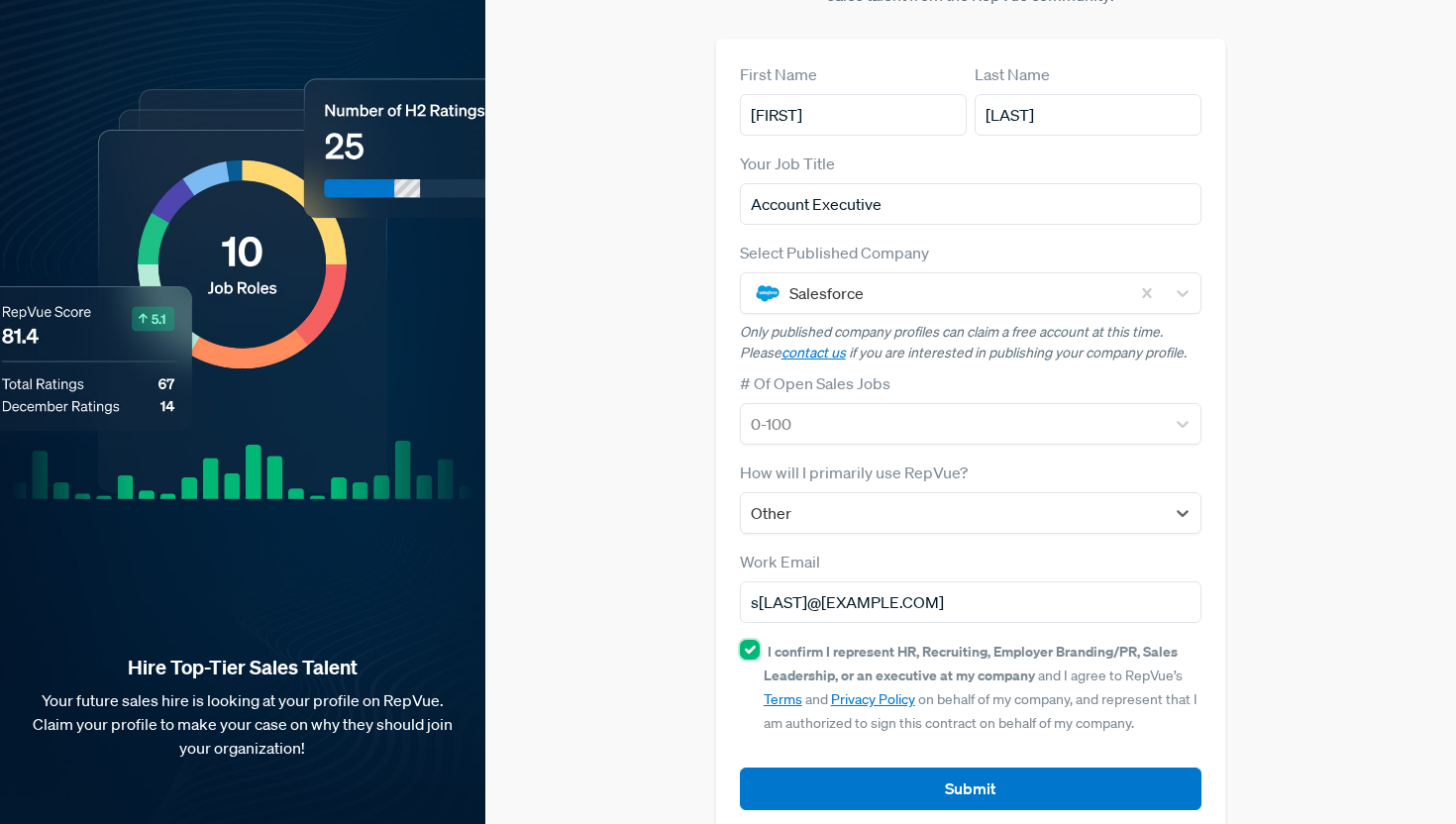 checkbox on "true" 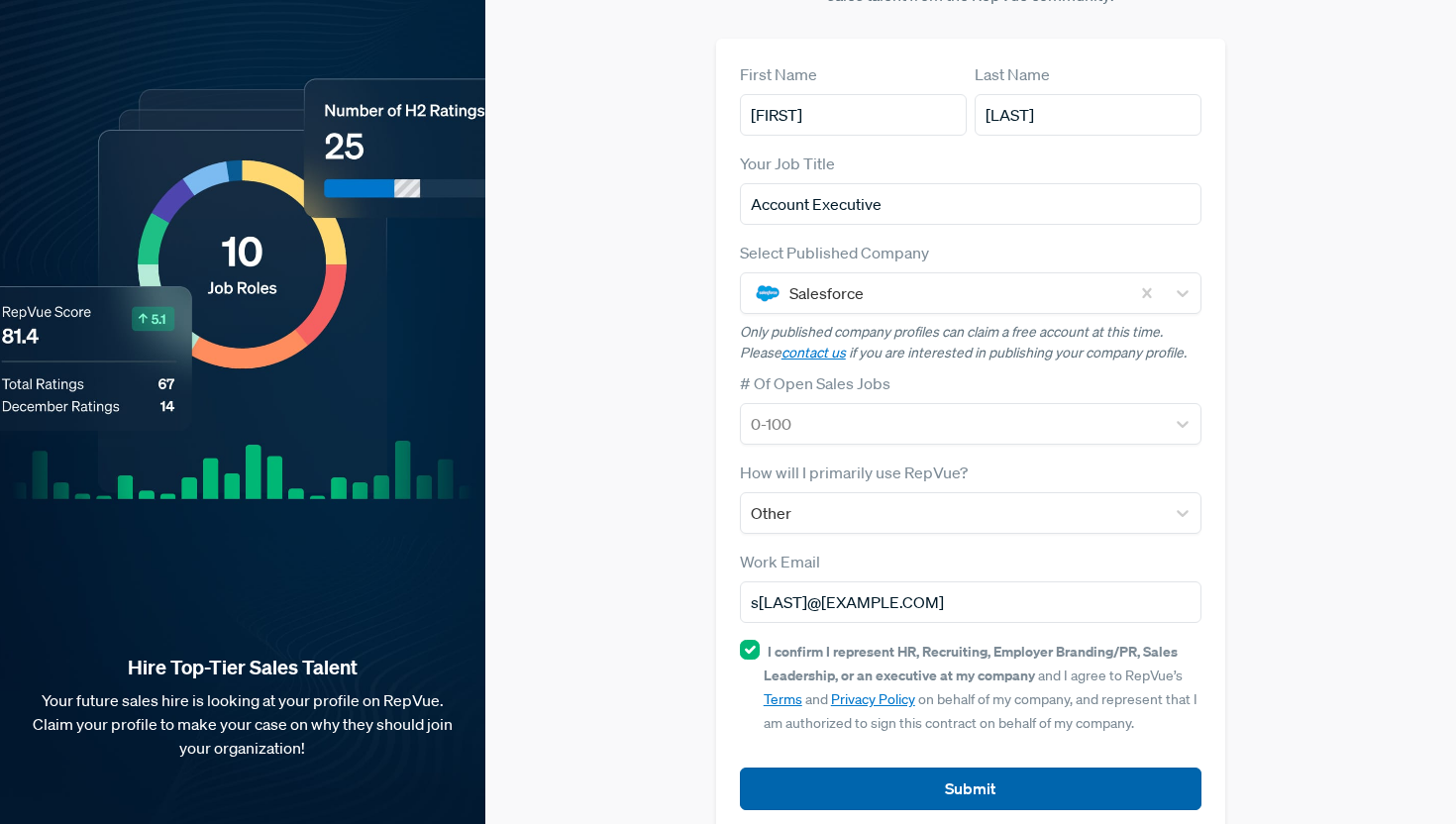 click on "Submit" at bounding box center [971, 788] 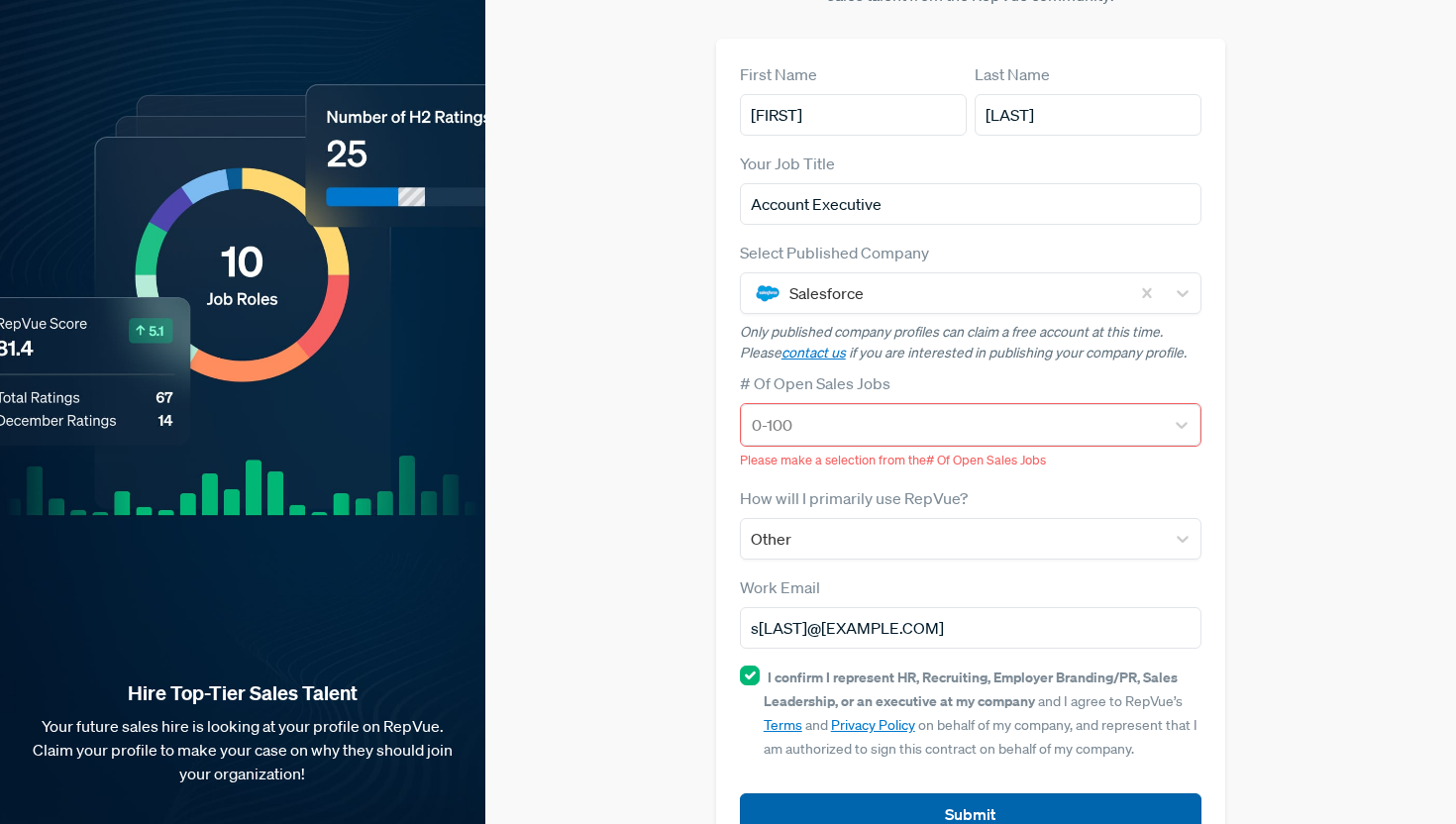 scroll, scrollTop: 164, scrollLeft: 0, axis: vertical 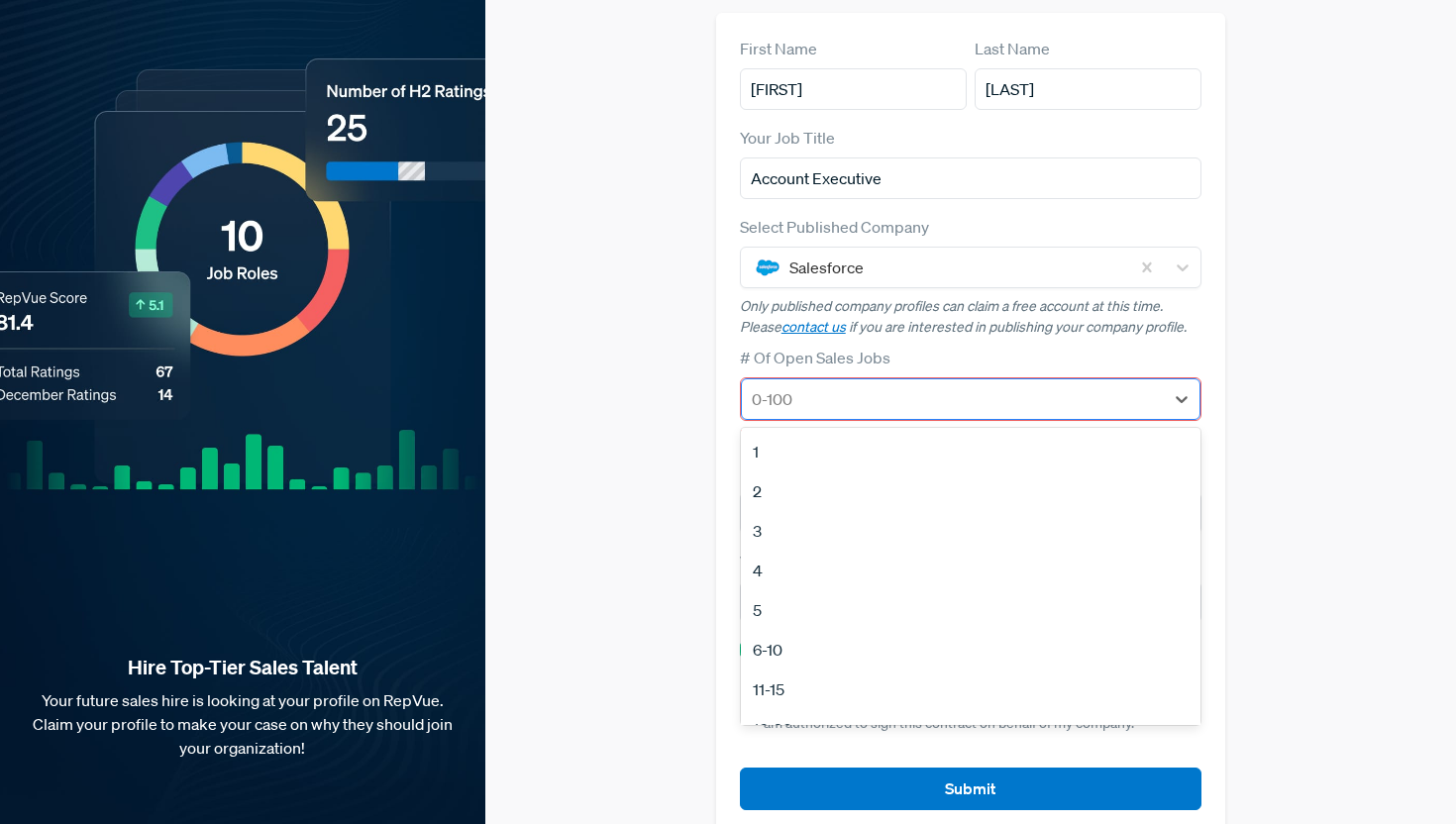 click at bounding box center [953, 399] 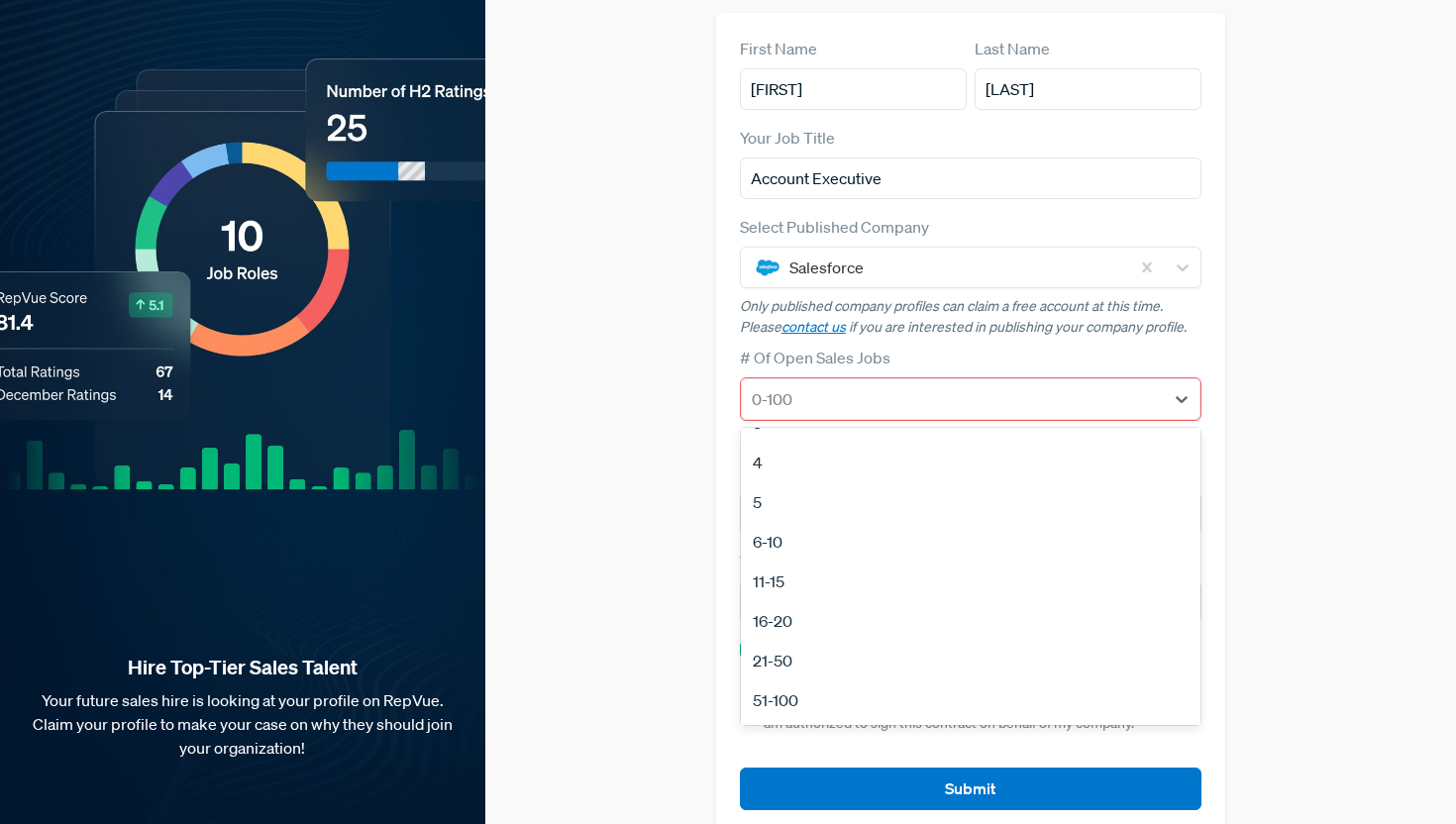 scroll, scrollTop: 186, scrollLeft: 0, axis: vertical 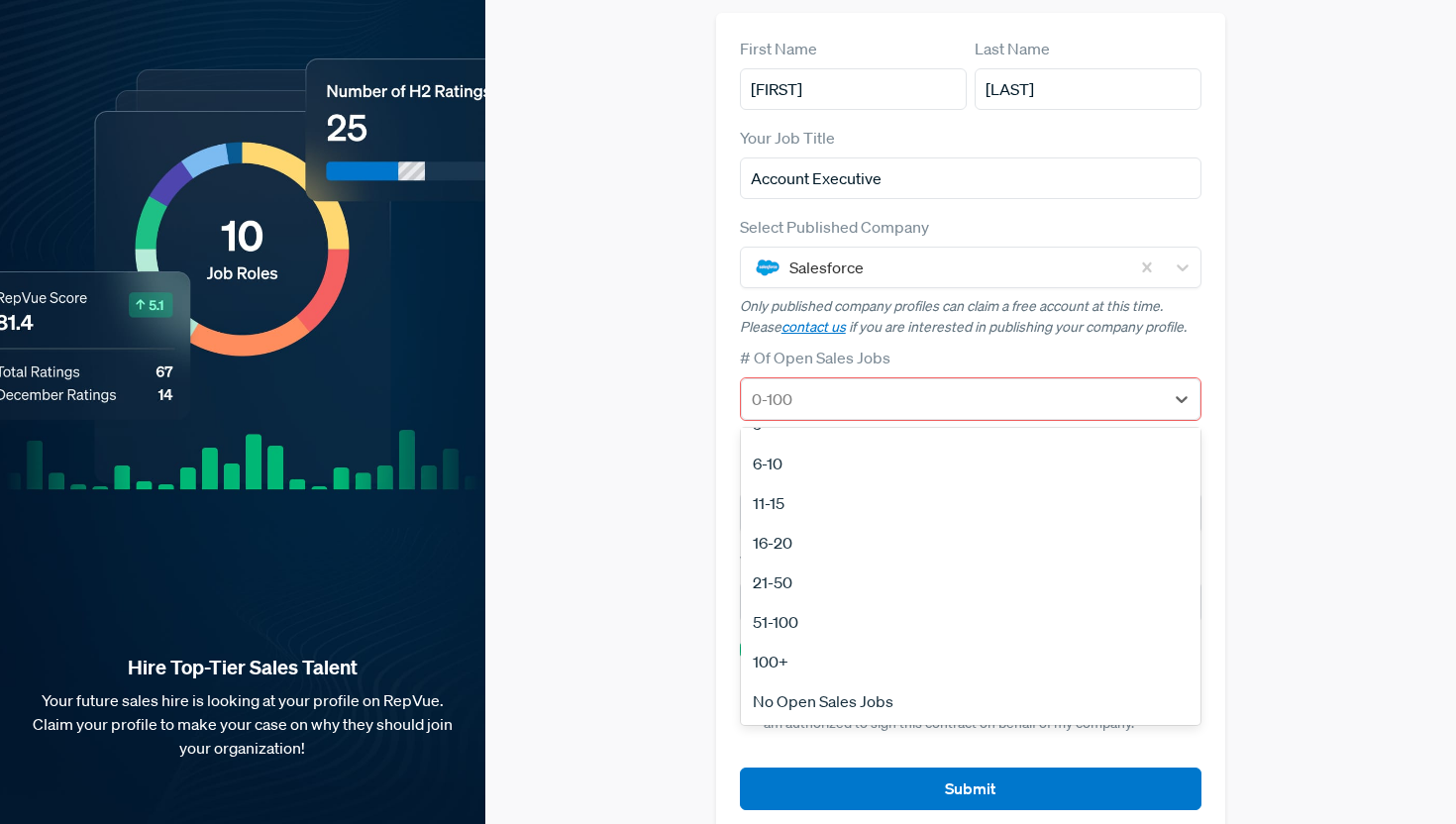 click on "100+" at bounding box center (971, 662) 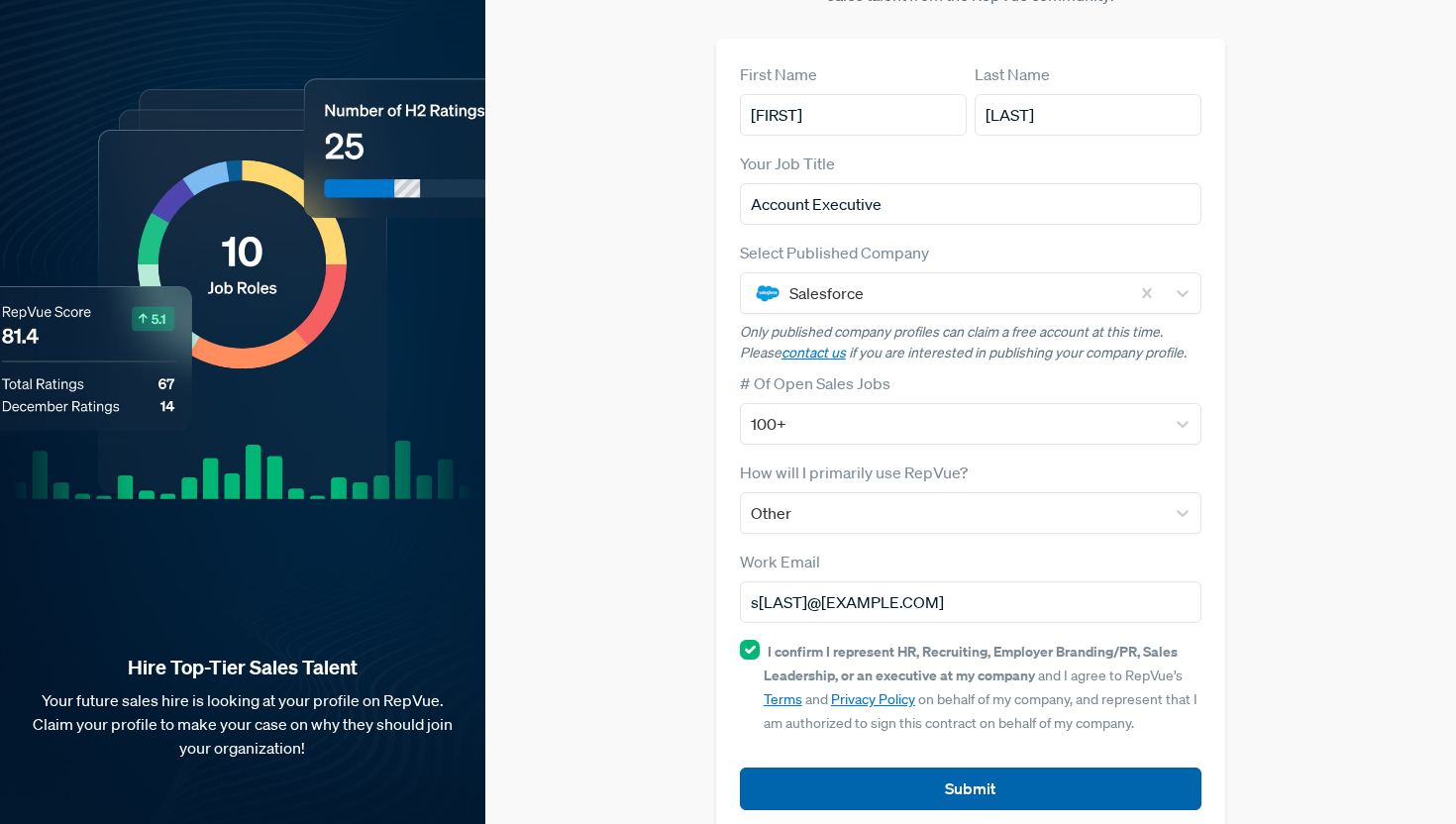 click on "Submit" at bounding box center [971, 788] 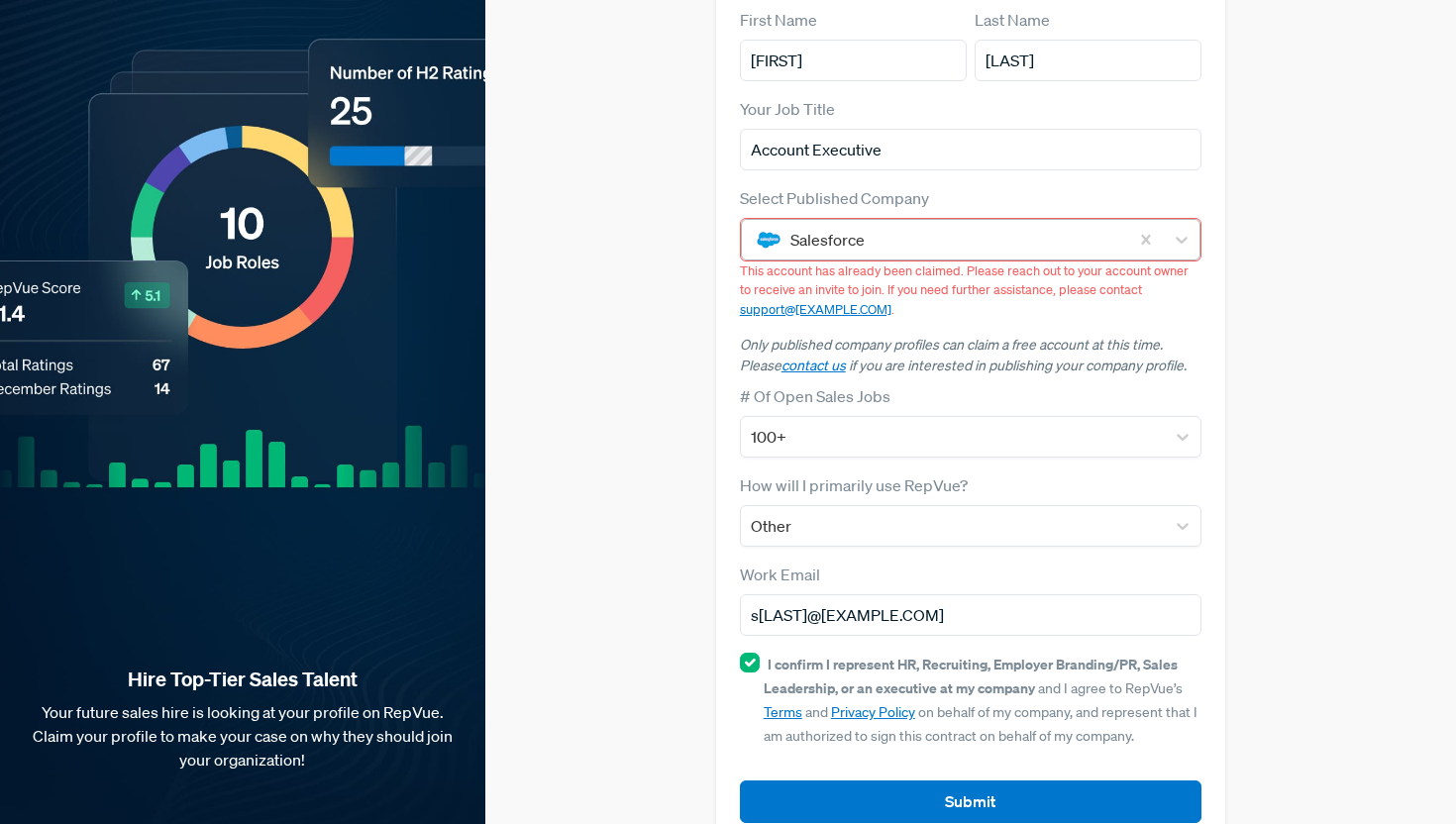 scroll, scrollTop: 190, scrollLeft: 0, axis: vertical 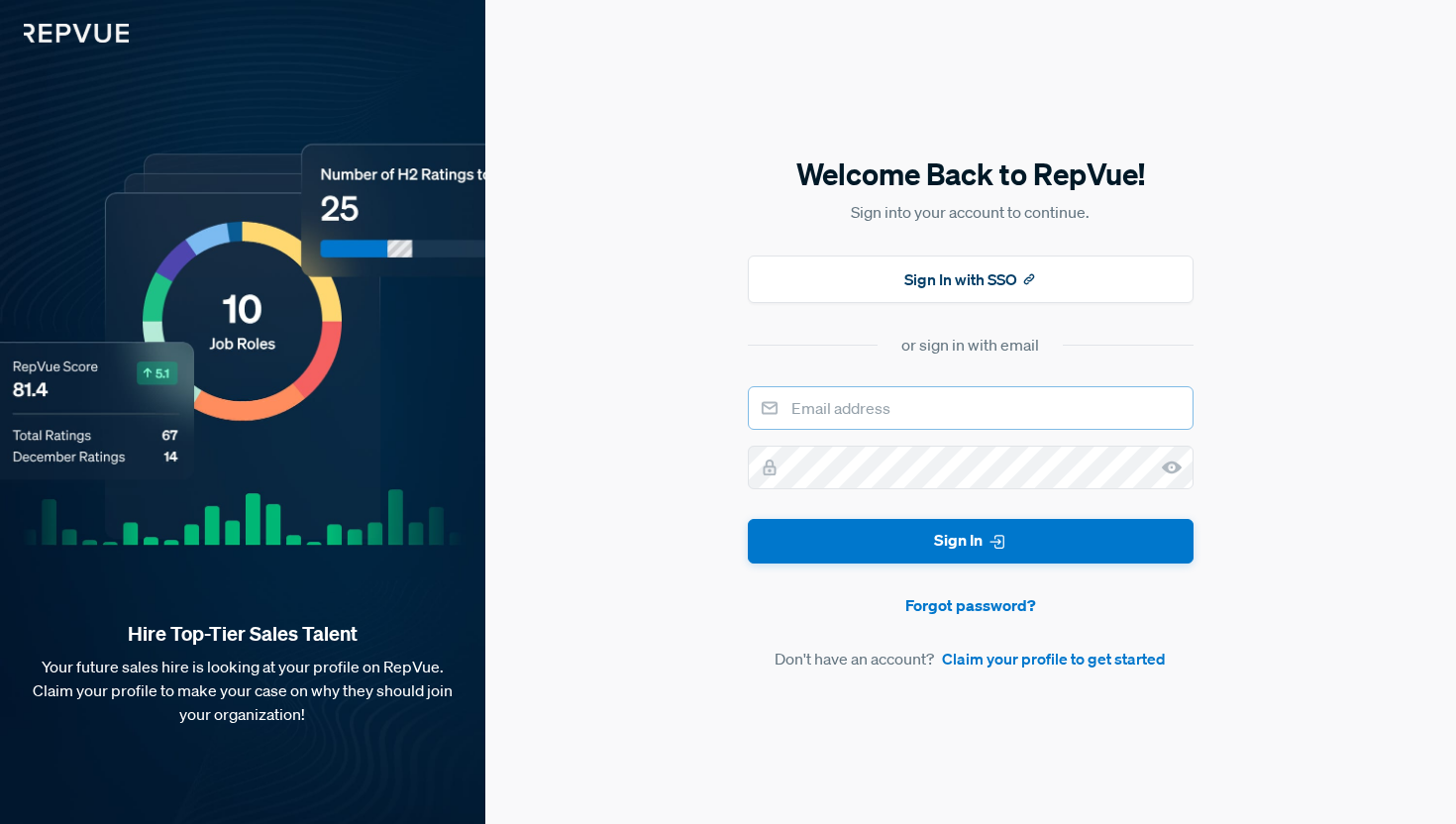 click at bounding box center (971, 408) 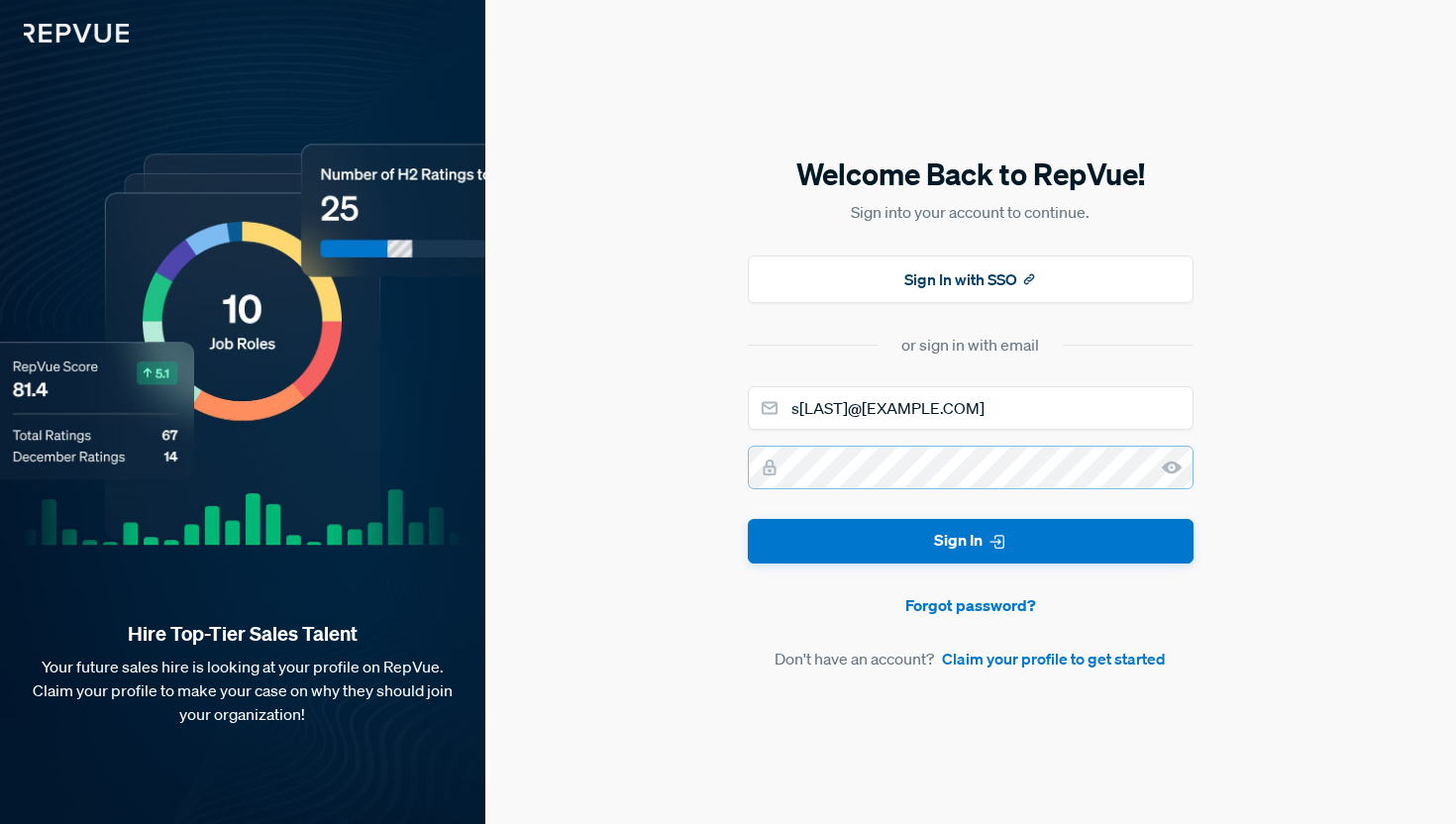 click on "Sign In" at bounding box center [971, 541] 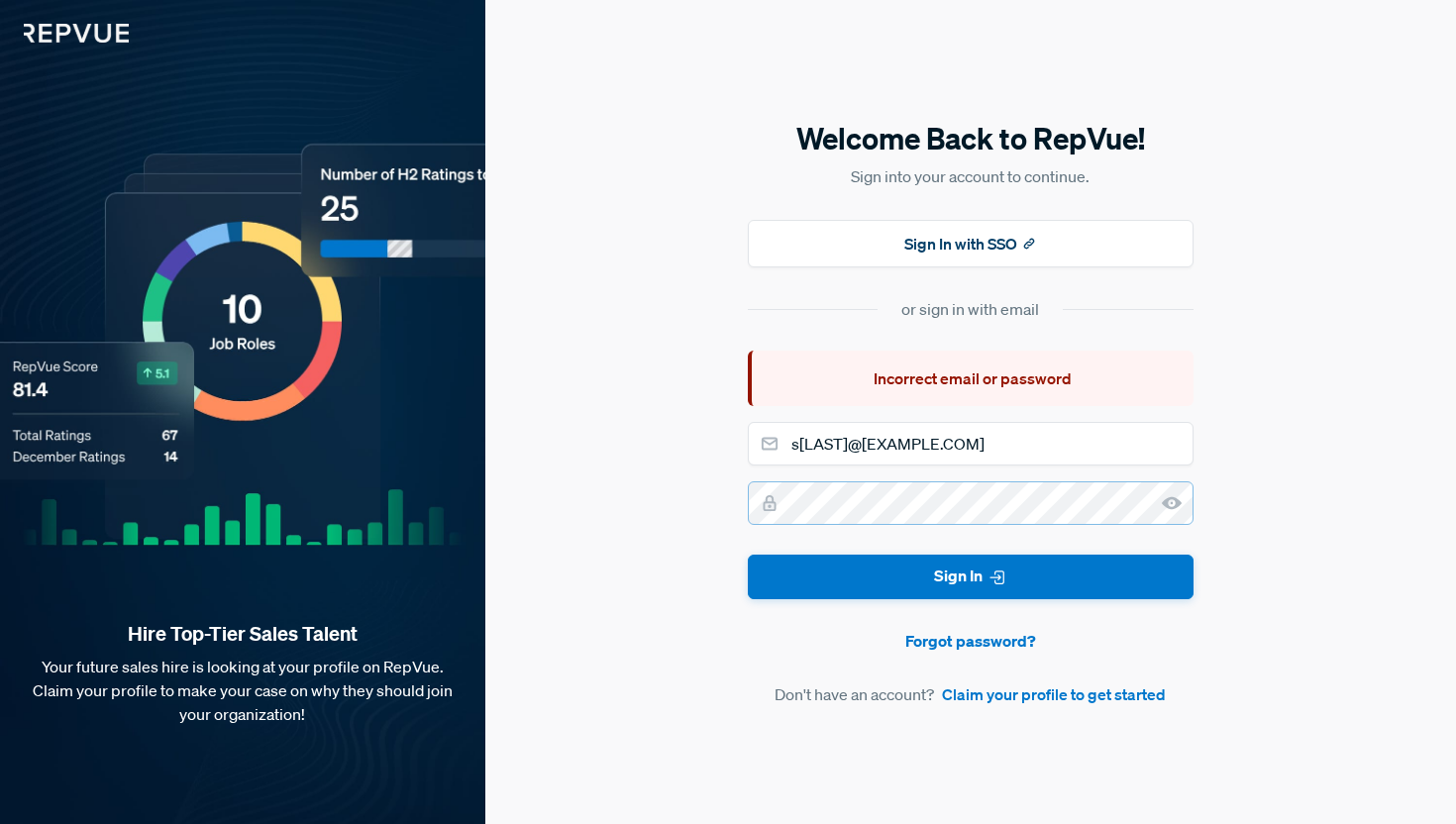 click on "Sign In" at bounding box center [971, 576] 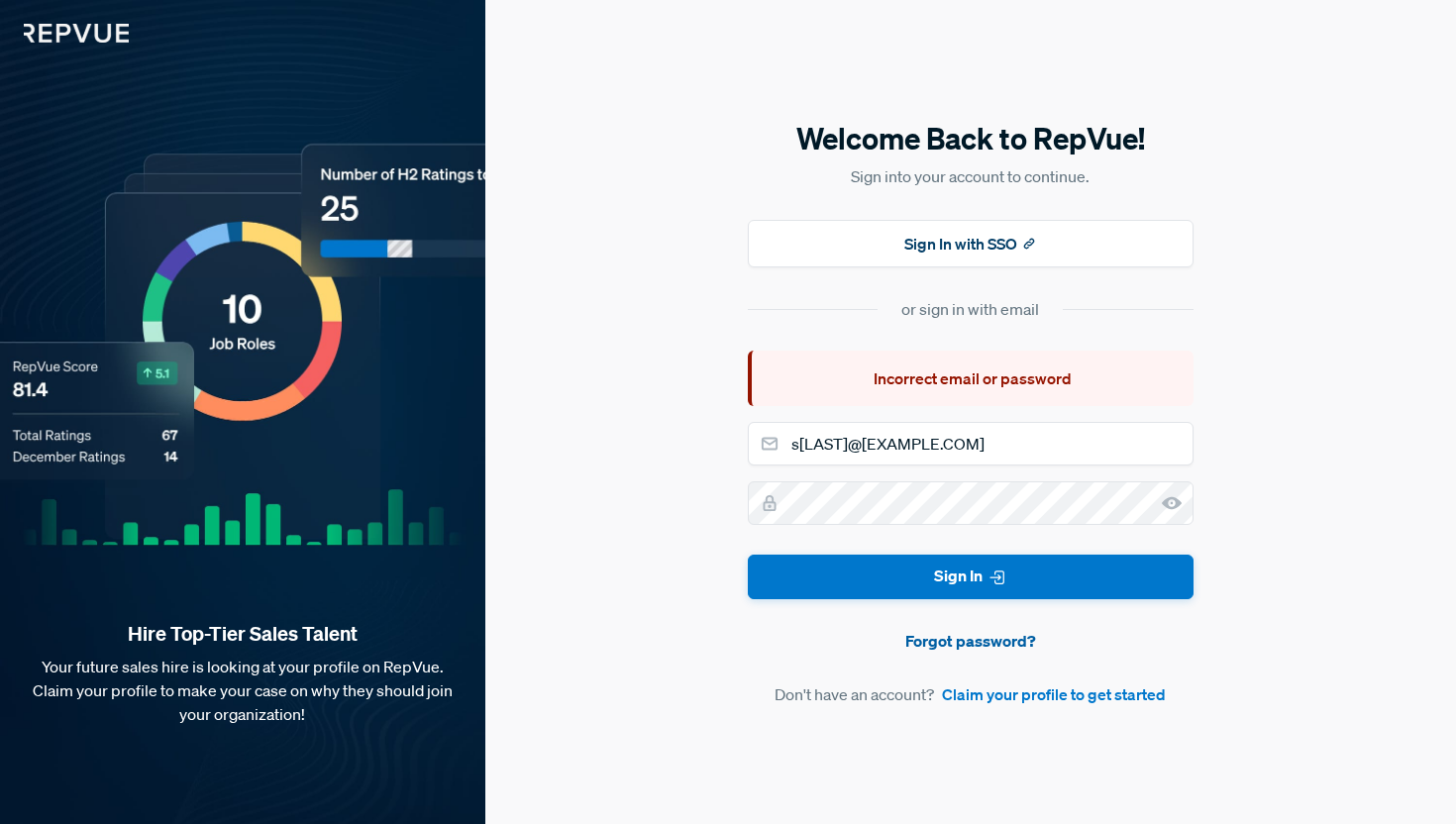 click on "Forgot password?" at bounding box center [971, 641] 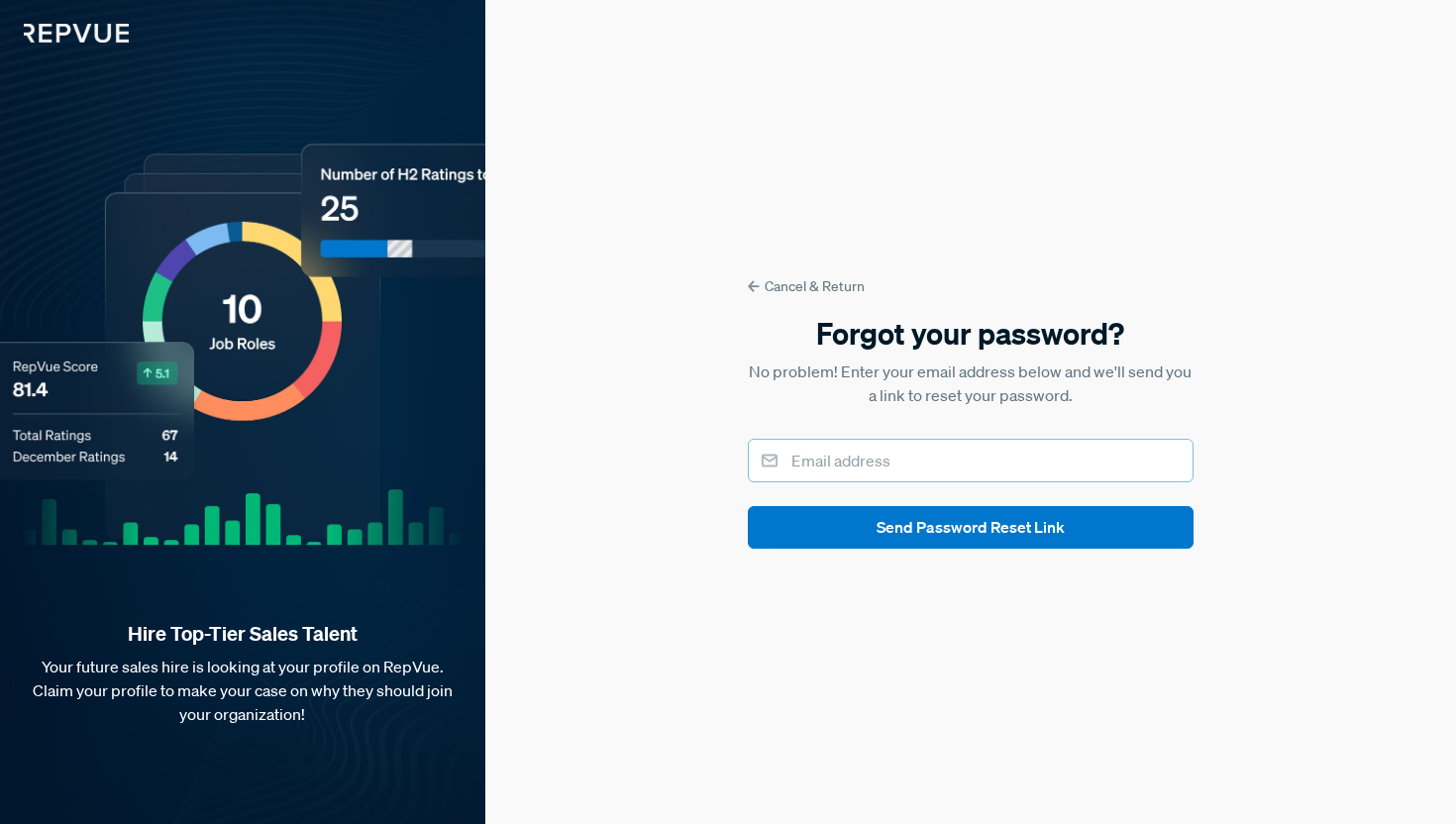 click at bounding box center (971, 461) 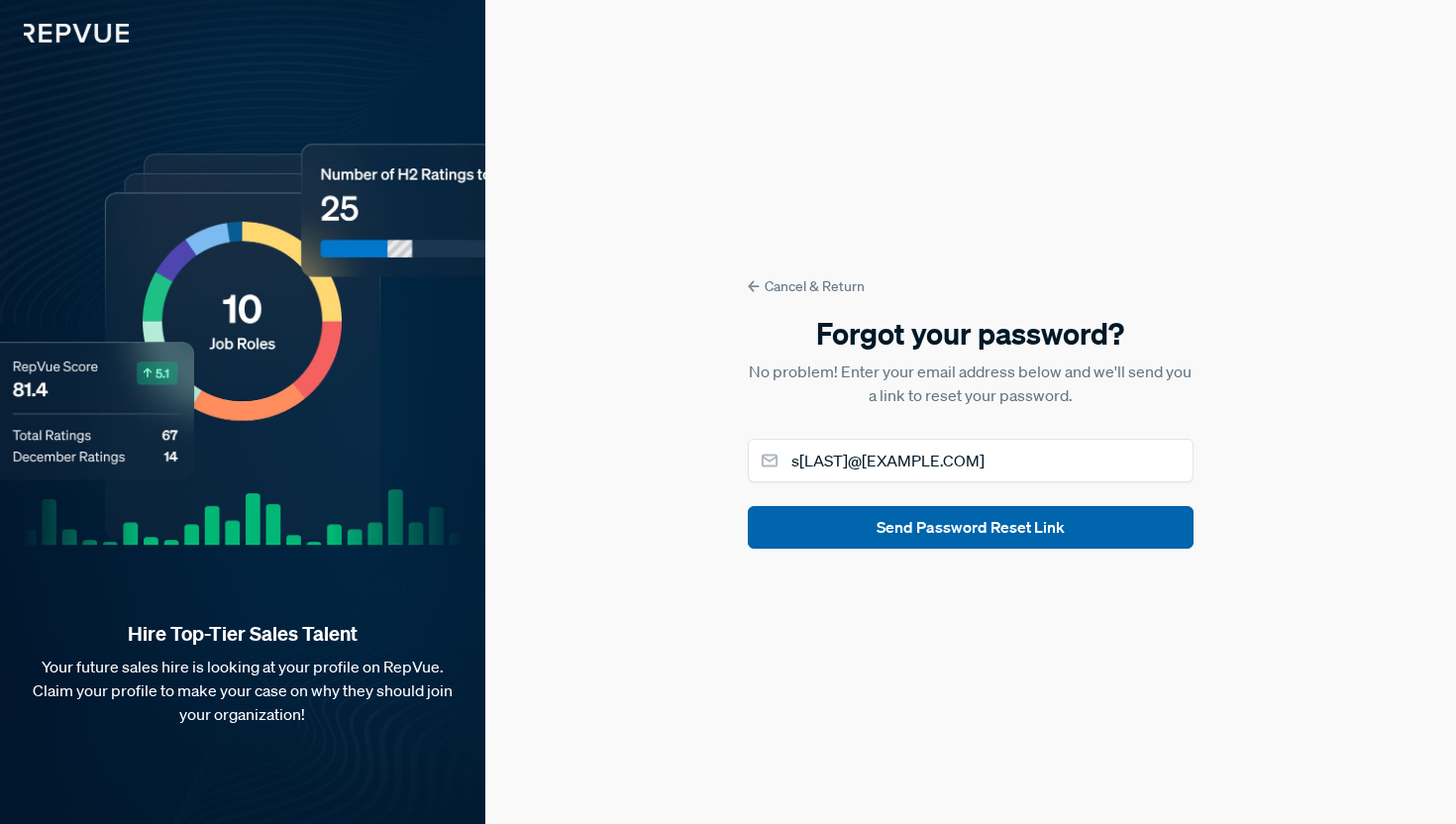 click on "Send Password Reset Link" at bounding box center (971, 527) 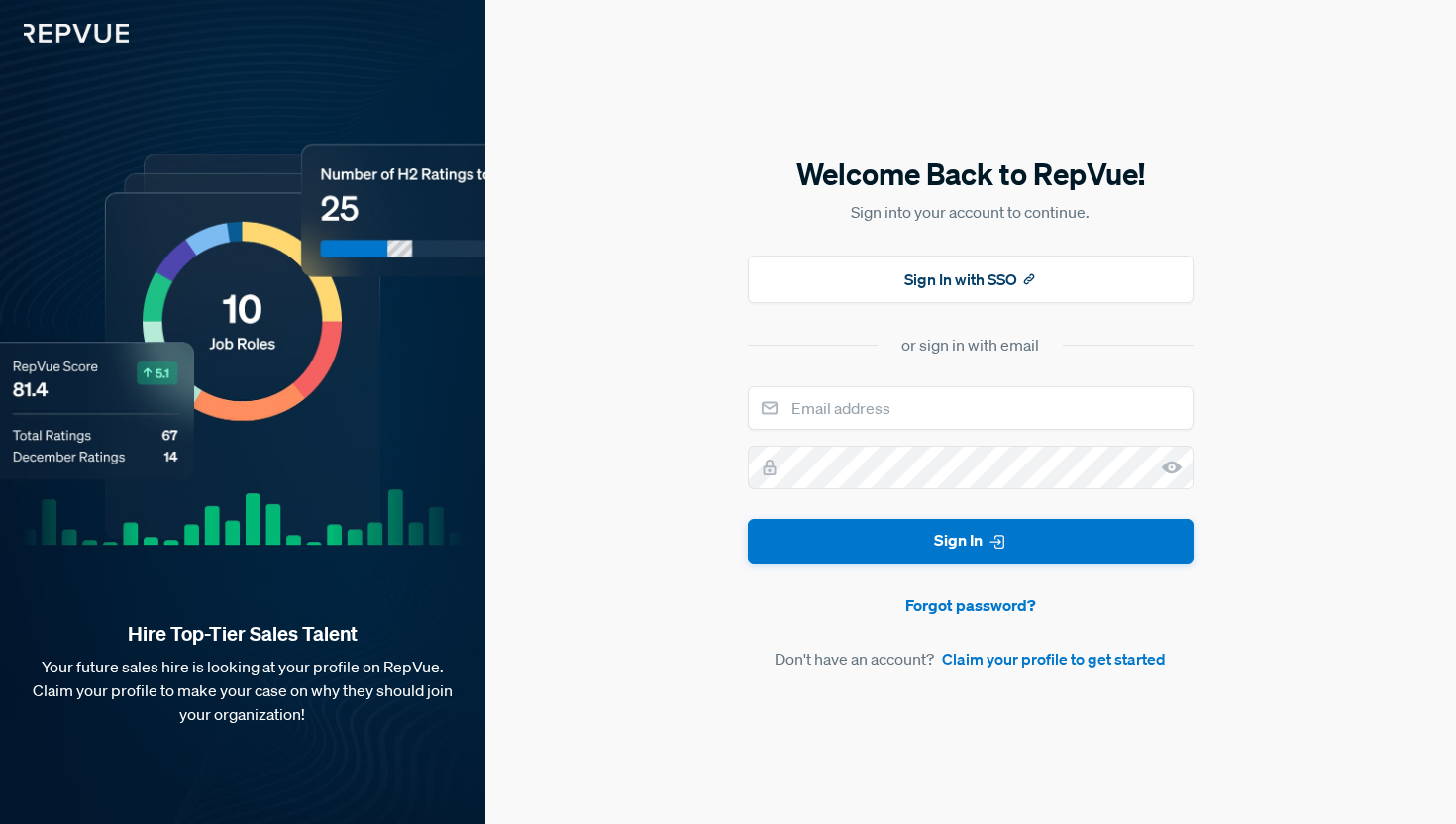 scroll, scrollTop: 0, scrollLeft: 0, axis: both 